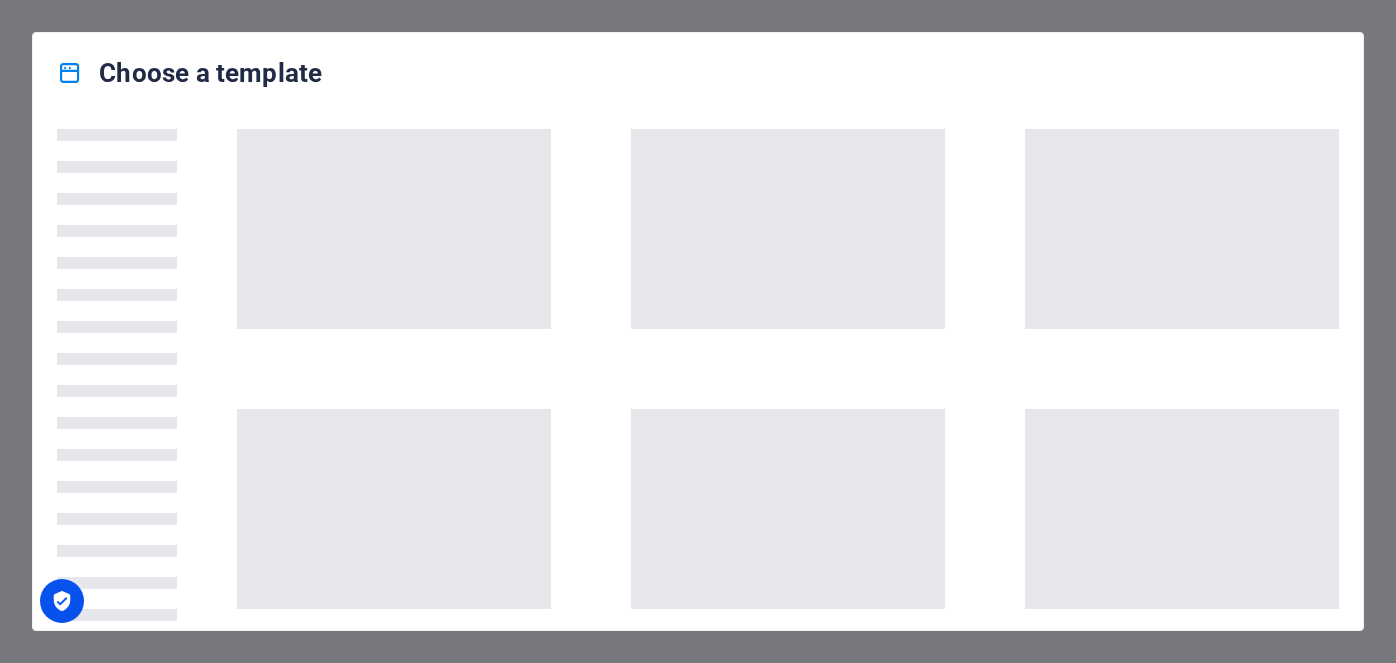 scroll, scrollTop: 0, scrollLeft: 0, axis: both 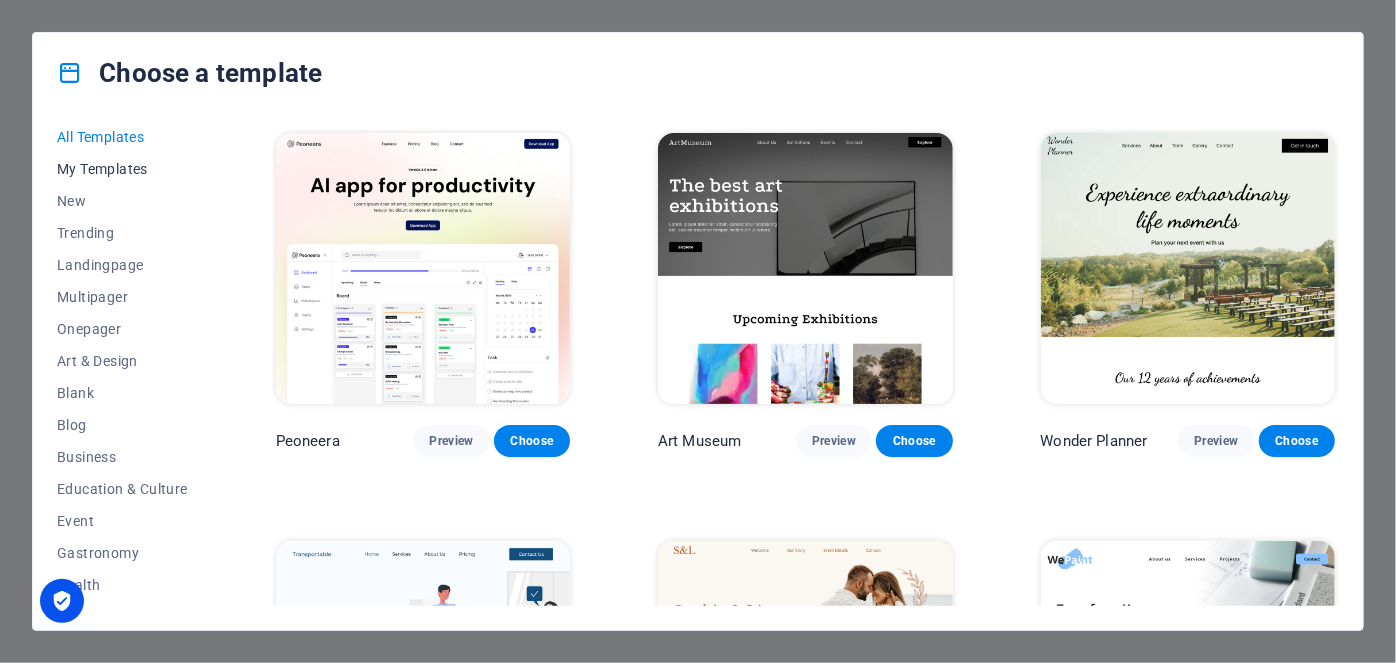 click on "My Templates" at bounding box center (122, 169) 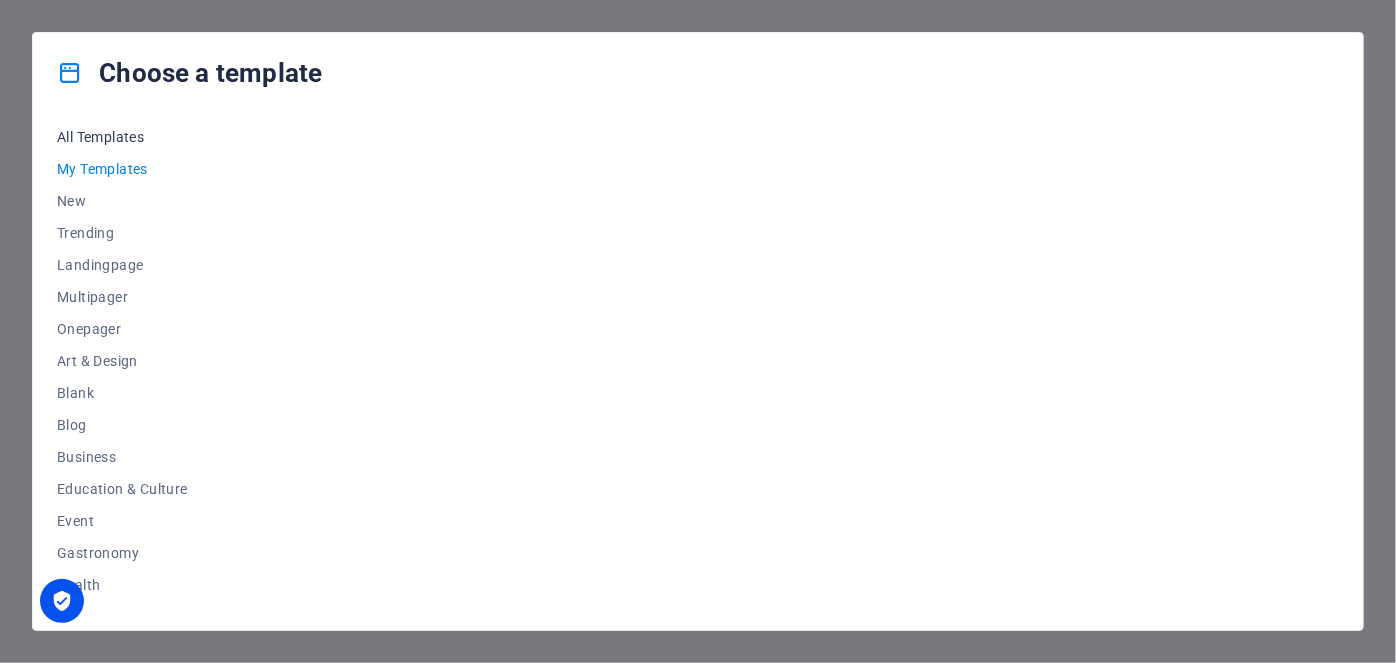 click on "All Templates" at bounding box center (122, 137) 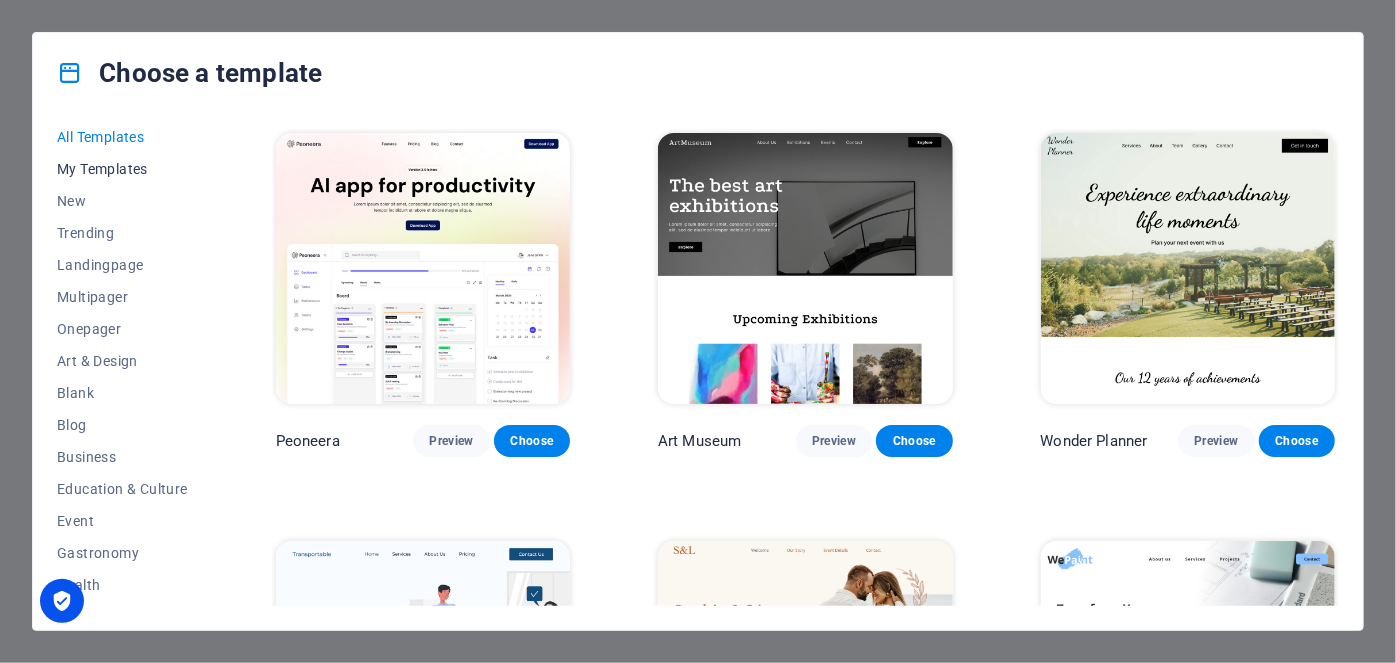 click on "My Templates" at bounding box center [122, 169] 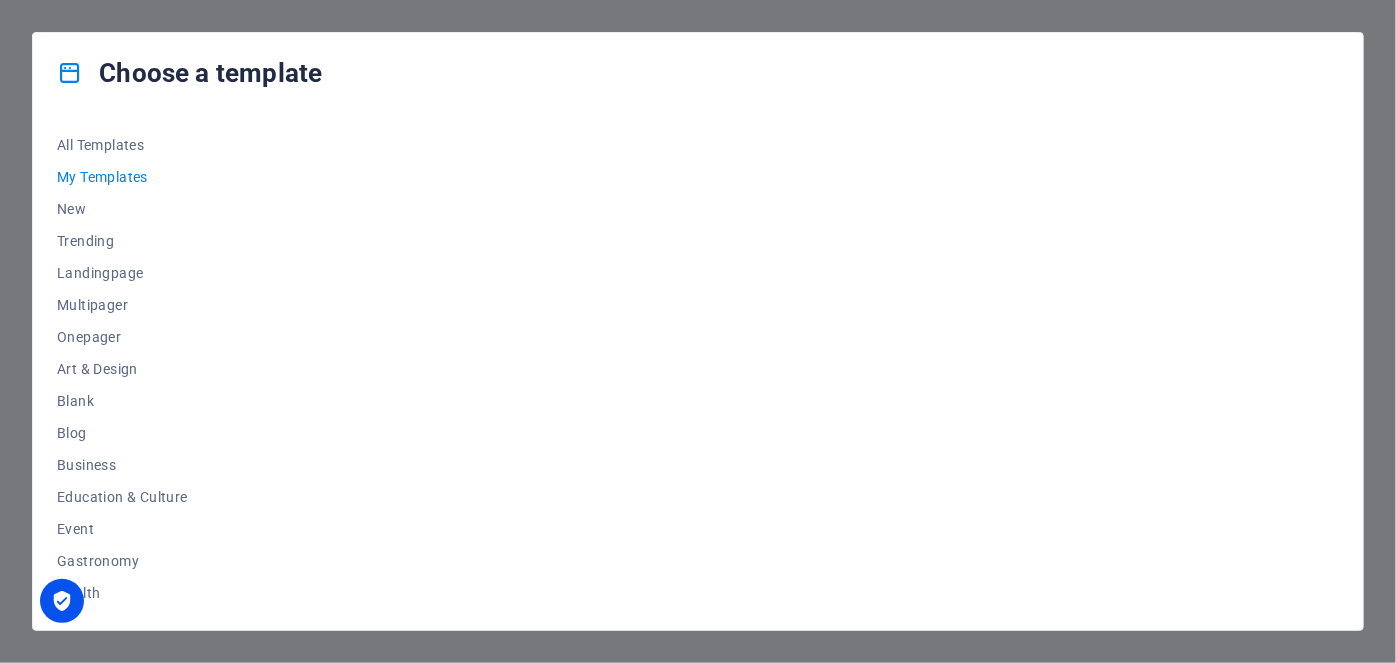 scroll, scrollTop: 8, scrollLeft: 0, axis: vertical 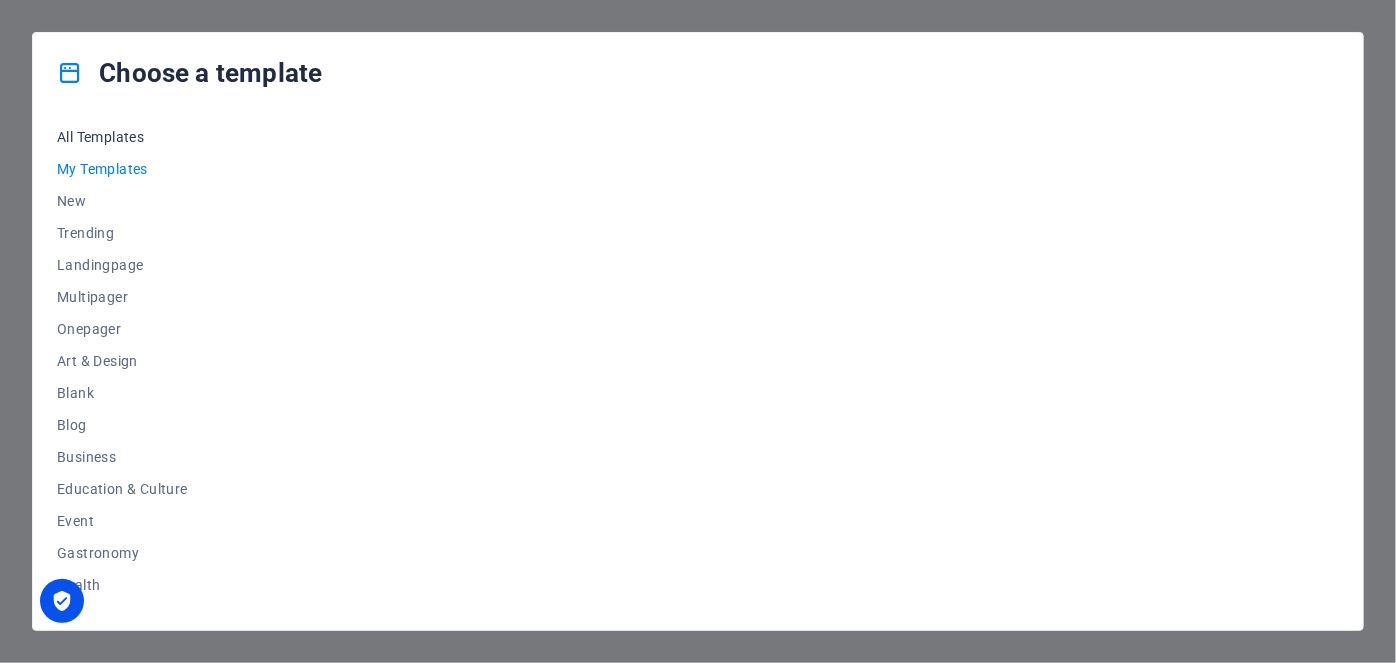 click on "All Templates" at bounding box center (122, 137) 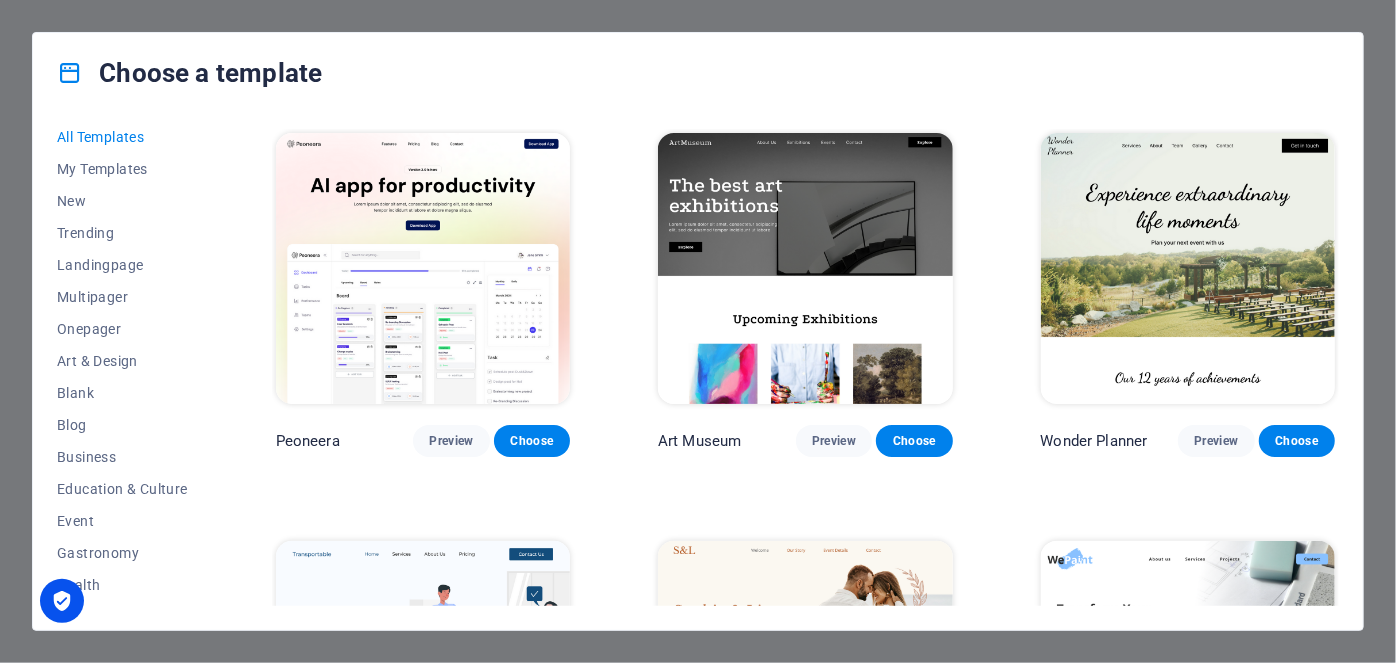 drag, startPoint x: 1334, startPoint y: 138, endPoint x: 1341, endPoint y: 204, distance: 66.37017 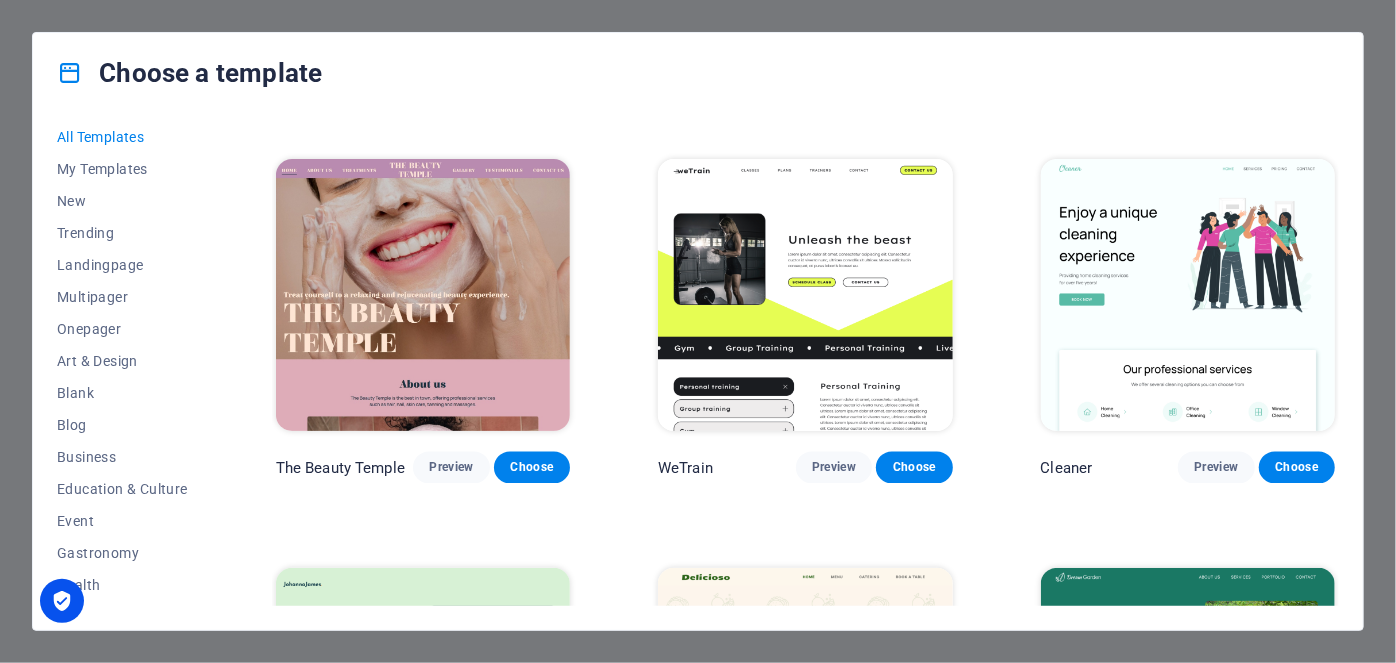 scroll, scrollTop: 2090, scrollLeft: 0, axis: vertical 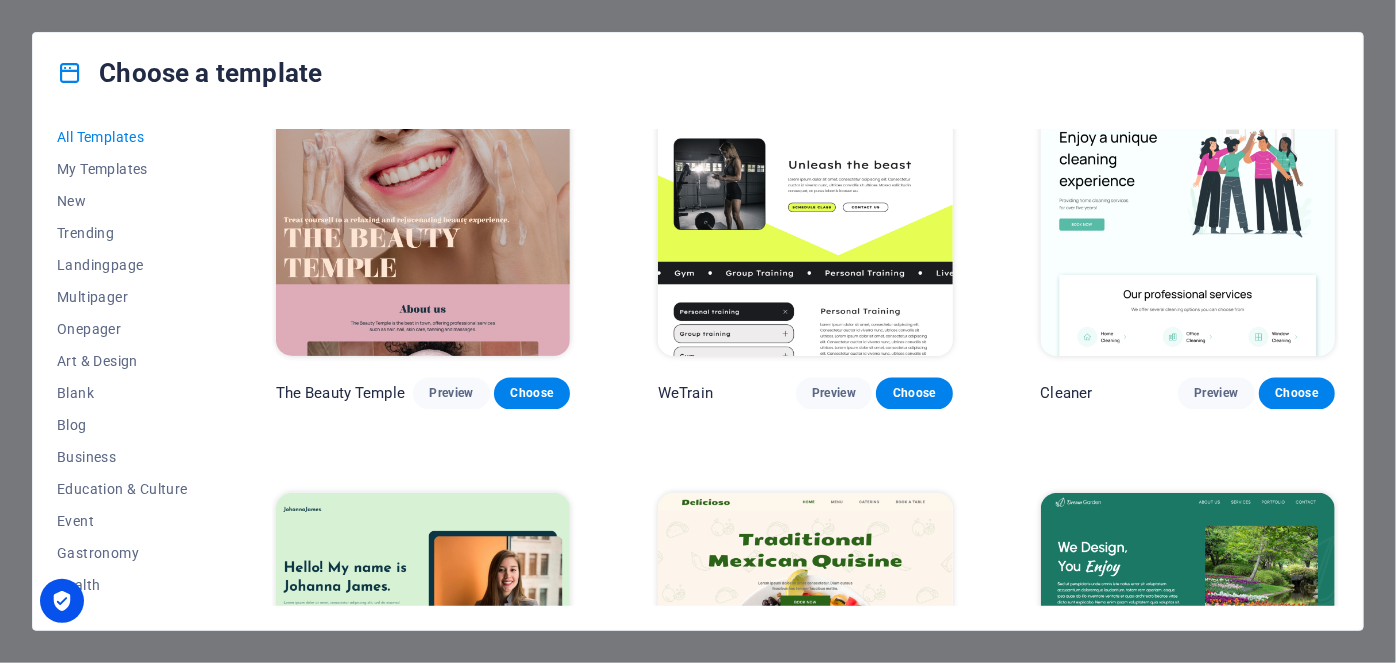 click on "All Templates My Templates New Trending Landingpage Multipager Onepager Art & Design Blank Blog Business Education & Culture Event Gastronomy Health IT & Media Legal & Finance Non-Profit Performance Portfolio Services Sports & Beauty Trades Travel Wireframe Peoneera Preview Choose Art Museum Preview Choose Wonder Planner Preview Choose Transportable Preview Choose S&L Preview Choose WePaint Preview Choose Eco-Con Preview Choose MeetUp Preview Choose Help & Care Preview Choose Podcaster Preview Choose Academix Preview Choose BIG [PERSON_NAME] Shop Preview Choose Health & Food Preview Choose UrbanNest Interiors Preview Choose Green Change Preview Choose The Beauty Temple Preview Choose WeTrain Preview Choose Cleaner Preview Choose [PERSON_NAME] Preview Choose Delicioso Preview Choose Dream Garden Preview Choose LumeDeAqua Preview Choose Pets Care Preview Choose SafeSpace Preview Choose Midnight Rain Bar Preview Choose Drive Preview Choose Estator Preview Choose Health Group Preview Choose MakeIt Agency Preview Choose" at bounding box center (698, 371) 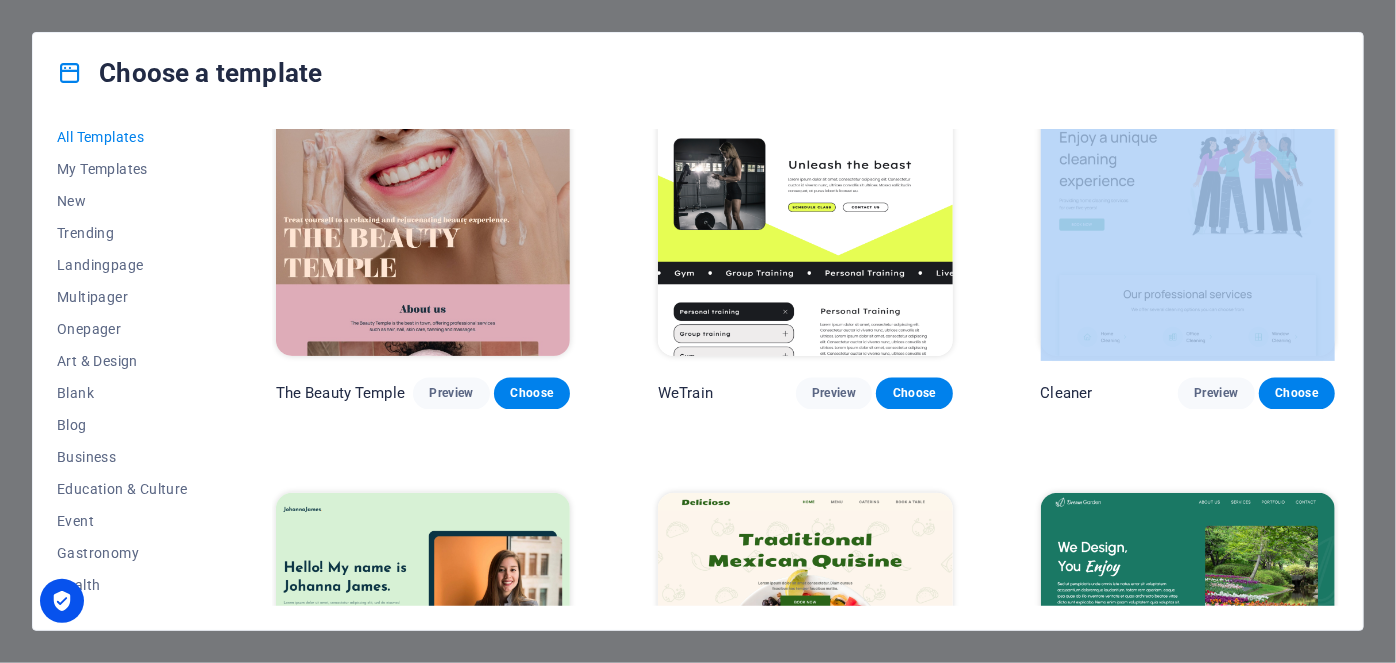 click on "All Templates My Templates New Trending Landingpage Multipager Onepager Art & Design Blank Blog Business Education & Culture Event Gastronomy Health IT & Media Legal & Finance Non-Profit Performance Portfolio Services Sports & Beauty Trades Travel Wireframe Peoneera Preview Choose Art Museum Preview Choose Wonder Planner Preview Choose Transportable Preview Choose S&L Preview Choose WePaint Preview Choose Eco-Con Preview Choose MeetUp Preview Choose Help & Care Preview Choose Podcaster Preview Choose Academix Preview Choose BIG [PERSON_NAME] Shop Preview Choose Health & Food Preview Choose UrbanNest Interiors Preview Choose Green Change Preview Choose The Beauty Temple Preview Choose WeTrain Preview Choose Cleaner Preview Choose [PERSON_NAME] Preview Choose Delicioso Preview Choose Dream Garden Preview Choose LumeDeAqua Preview Choose Pets Care Preview Choose SafeSpace Preview Choose Midnight Rain Bar Preview Choose Drive Preview Choose Estator Preview Choose Health Group Preview Choose MakeIt Agency Preview Choose" at bounding box center (698, 371) 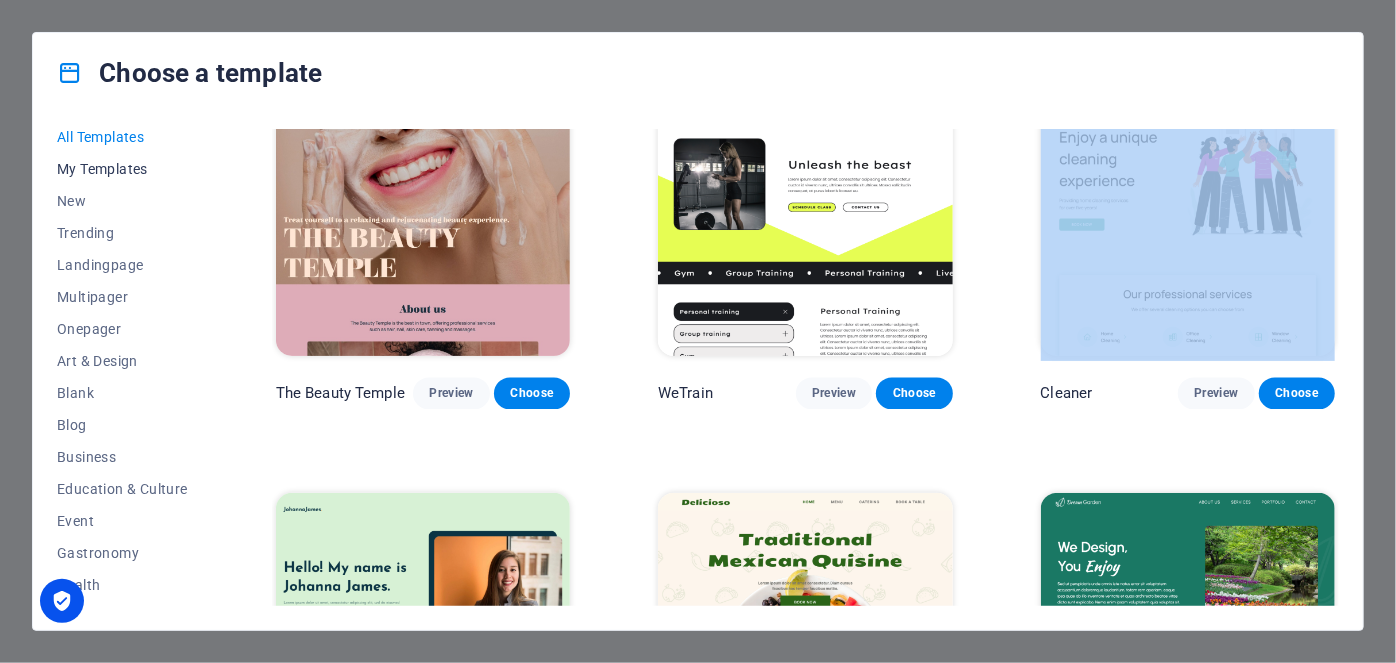 click on "My Templates" at bounding box center [122, 169] 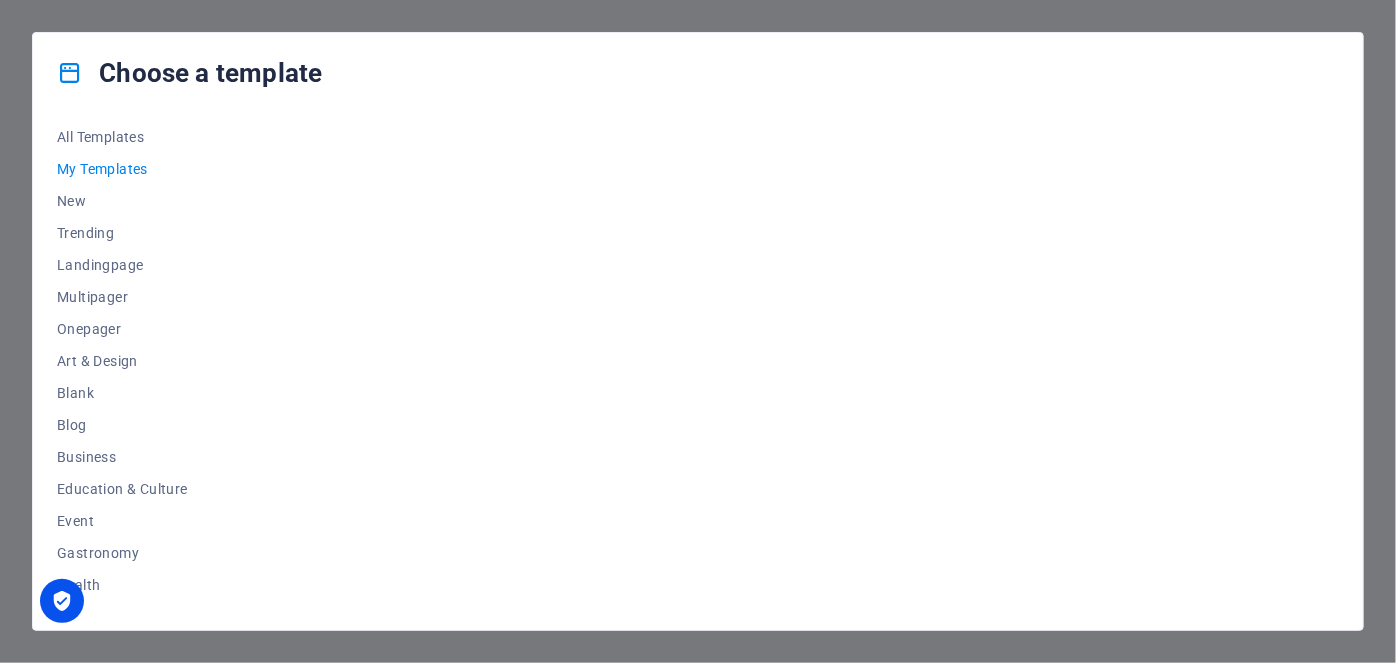 scroll, scrollTop: 0, scrollLeft: 0, axis: both 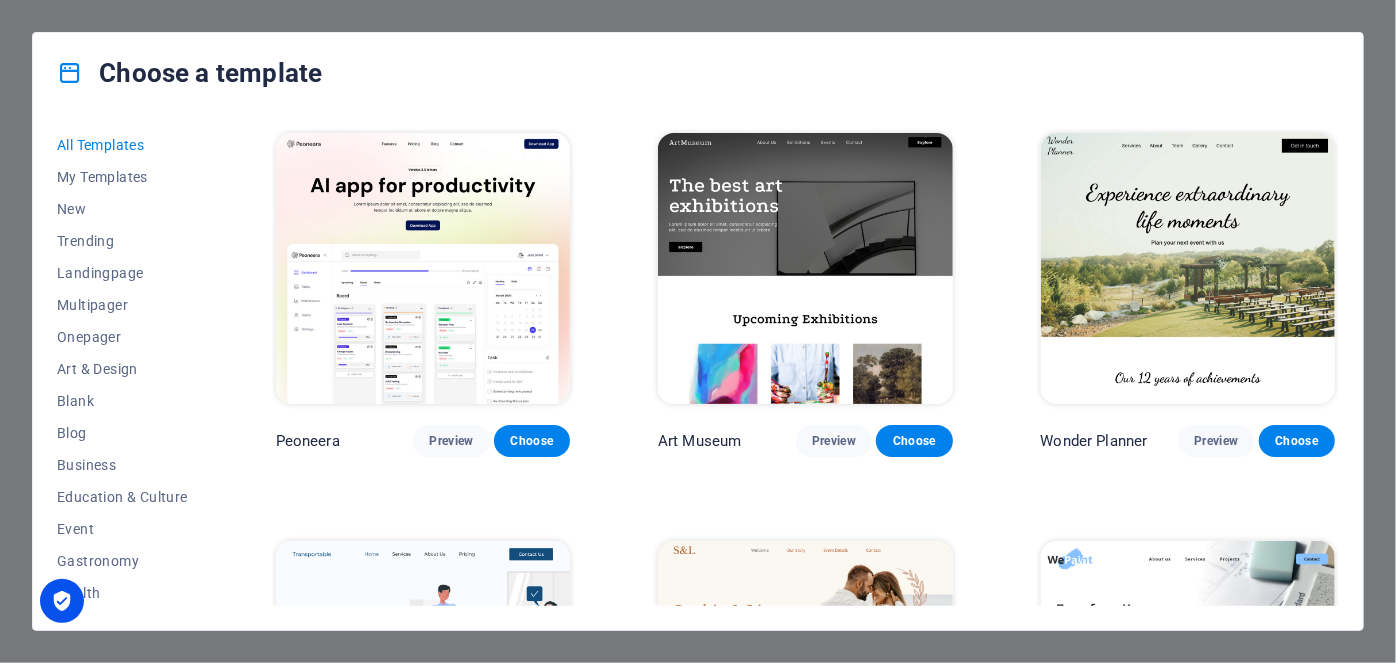 drag, startPoint x: 204, startPoint y: 228, endPoint x: 209, endPoint y: 293, distance: 65.192024 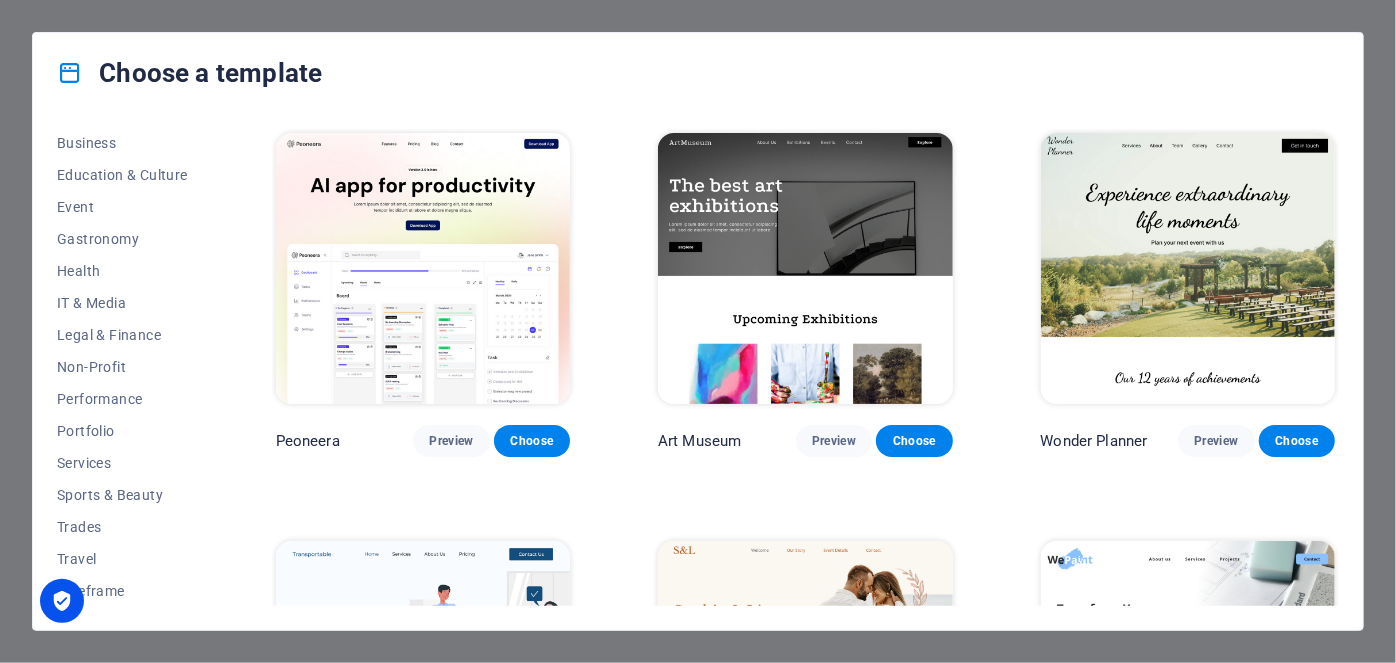 scroll, scrollTop: 0, scrollLeft: 0, axis: both 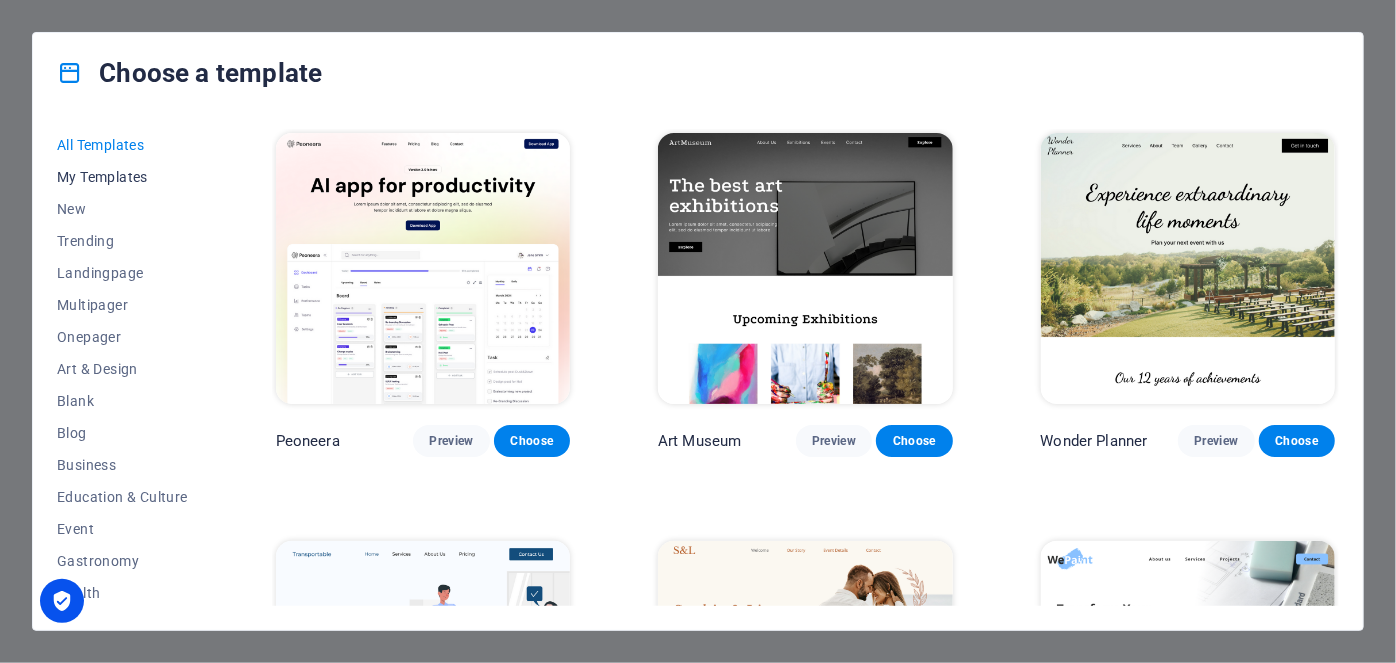 click on "My Templates" at bounding box center [122, 177] 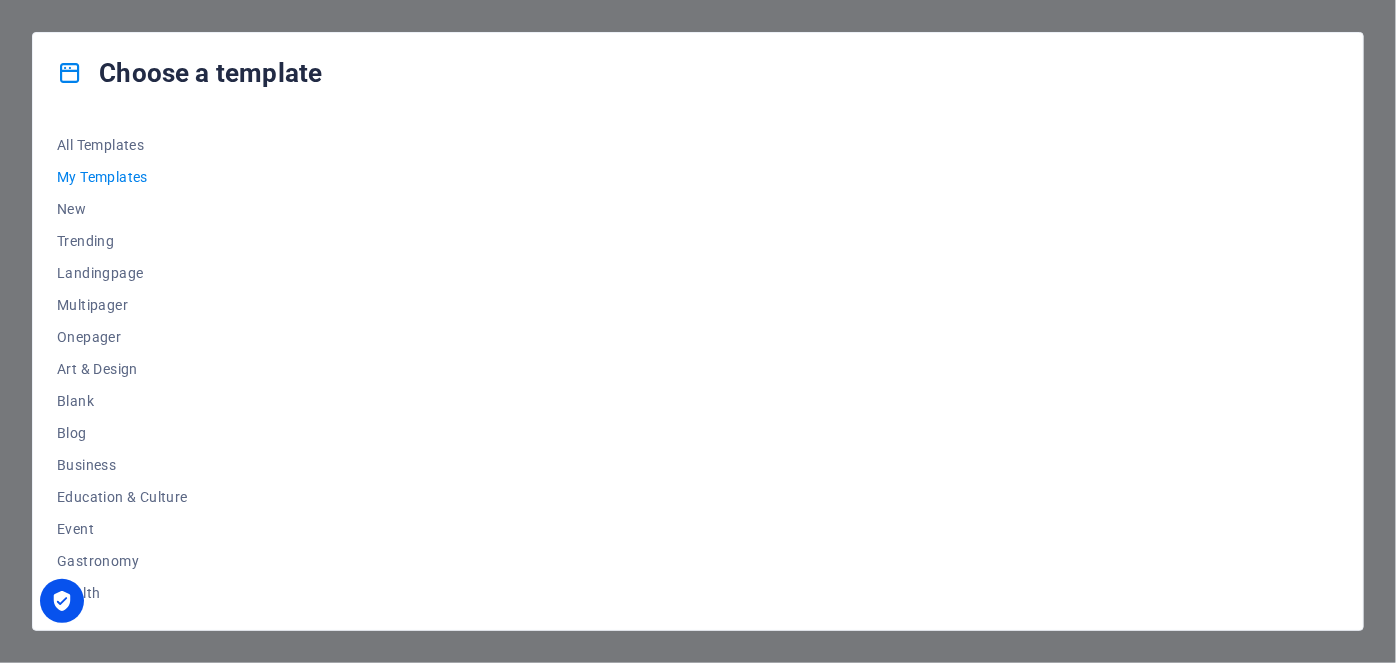click on "My Templates" at bounding box center [122, 177] 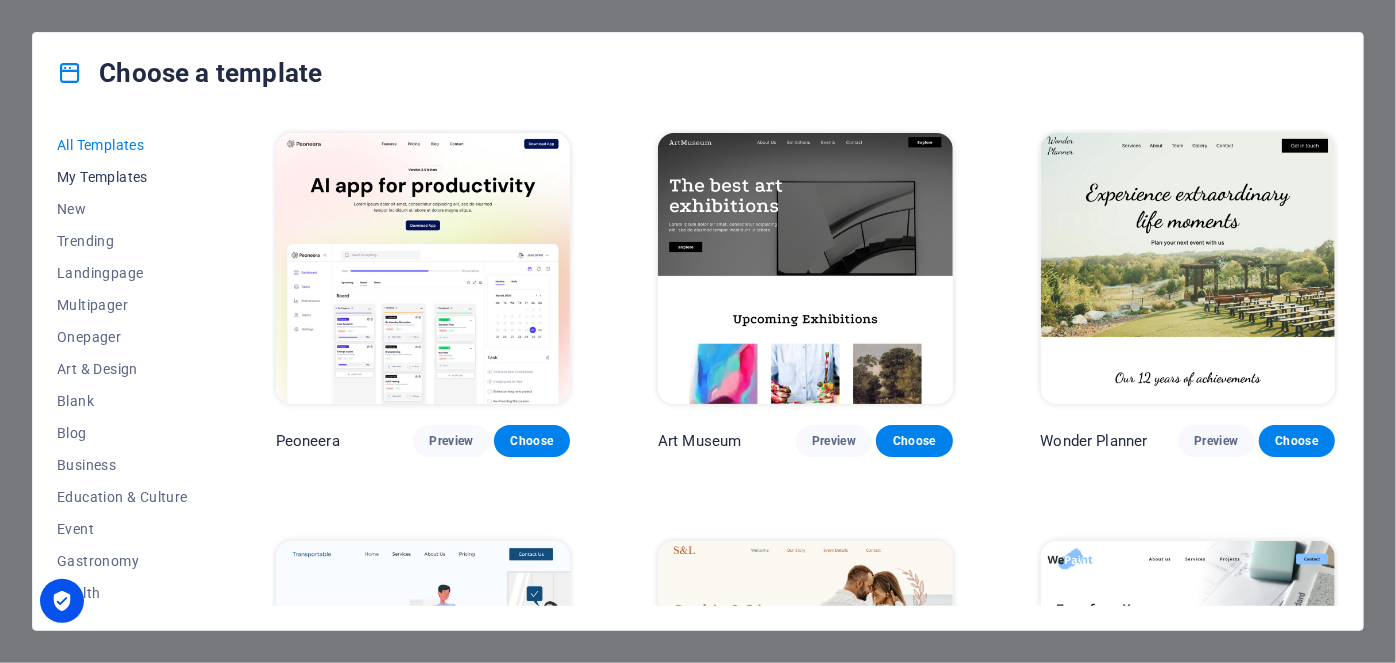 click on "My Templates" at bounding box center [122, 177] 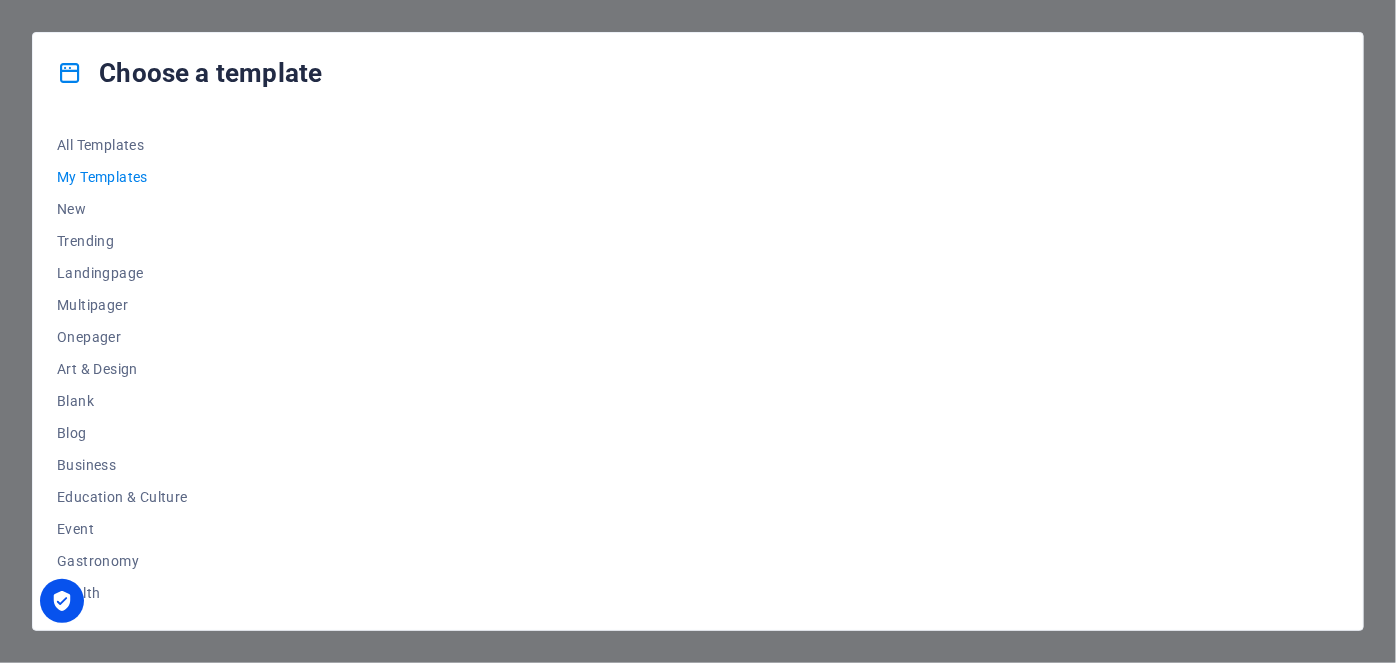 drag, startPoint x: 210, startPoint y: 239, endPoint x: 212, endPoint y: 420, distance: 181.01105 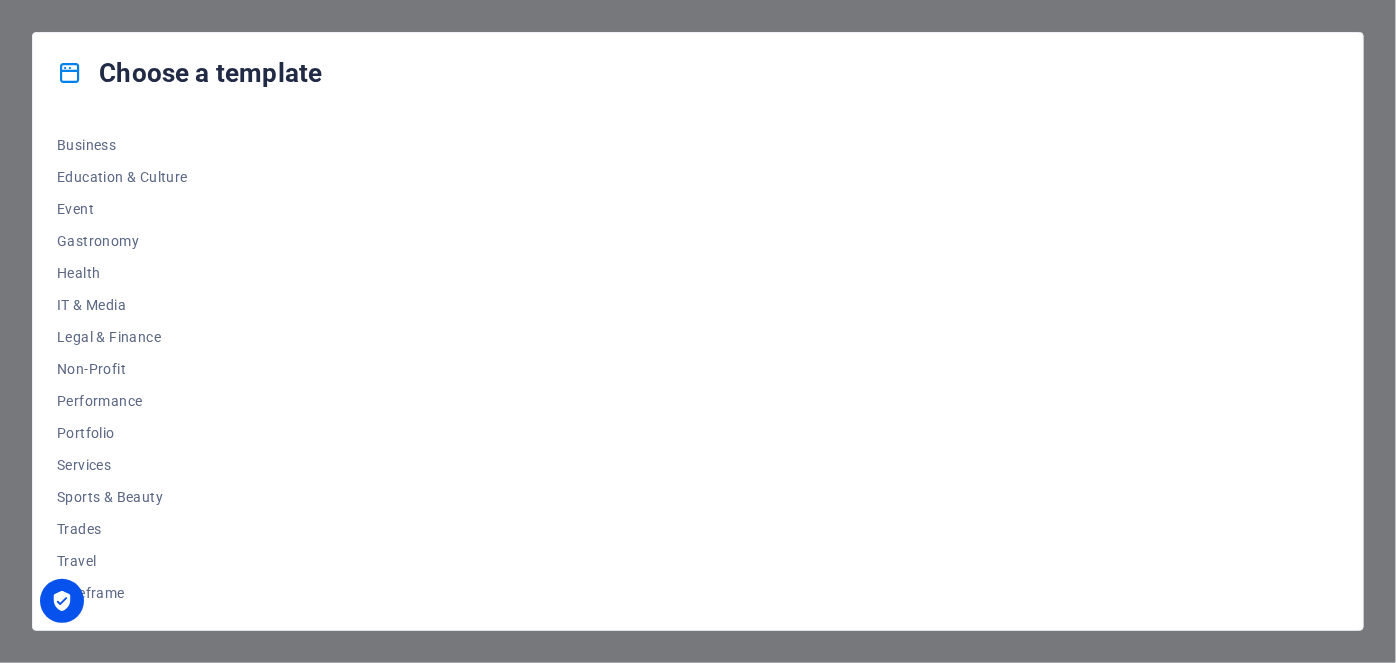scroll, scrollTop: 322, scrollLeft: 0, axis: vertical 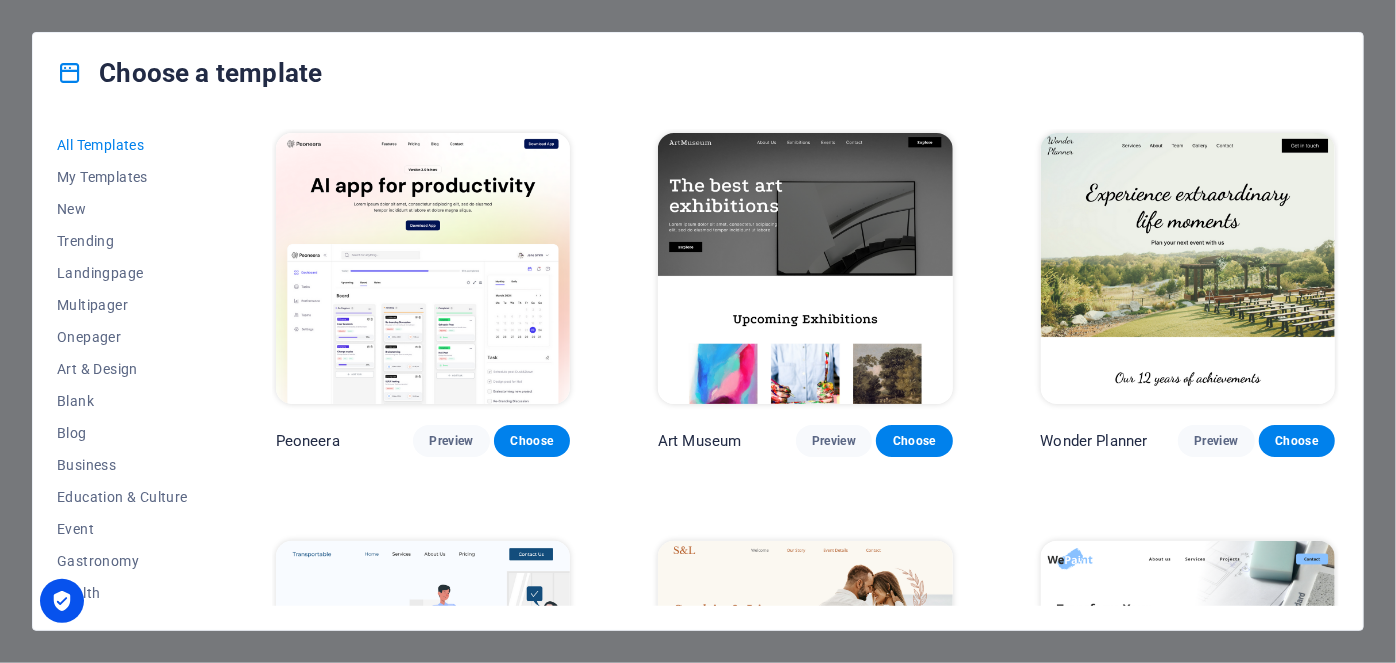 drag, startPoint x: 209, startPoint y: 301, endPoint x: 208, endPoint y: 387, distance: 86.00581 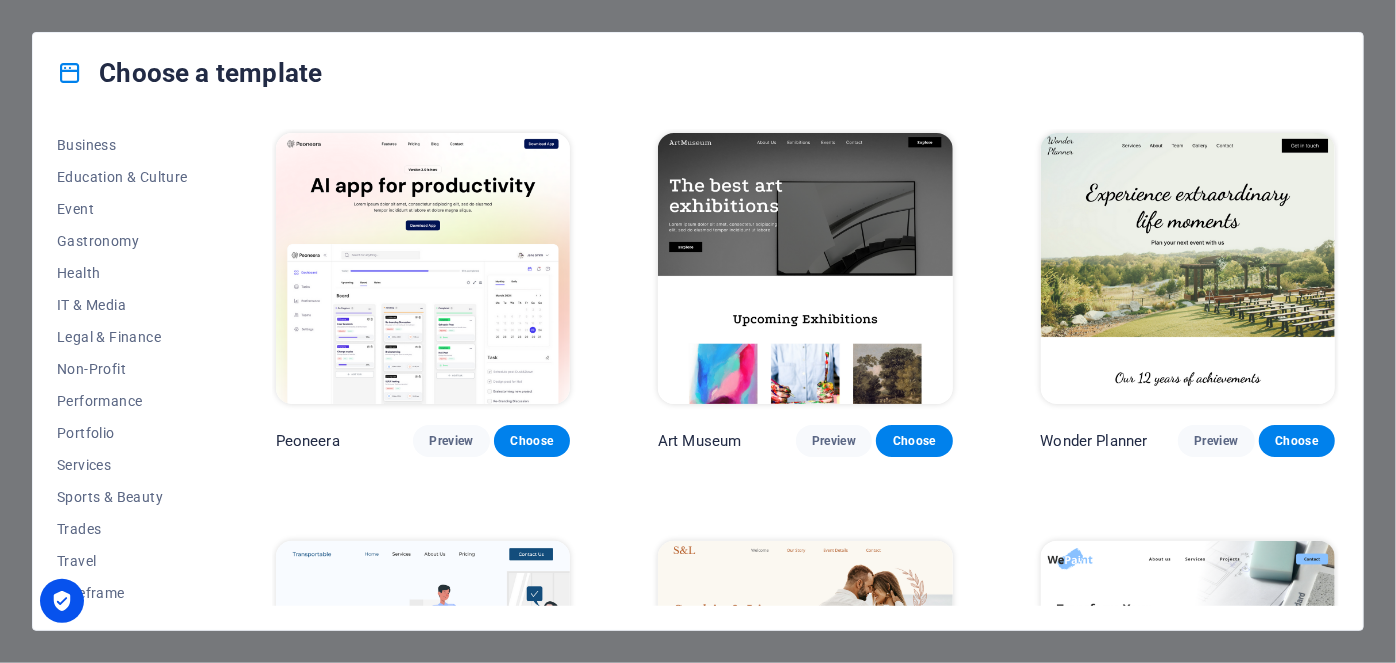 scroll, scrollTop: 322, scrollLeft: 0, axis: vertical 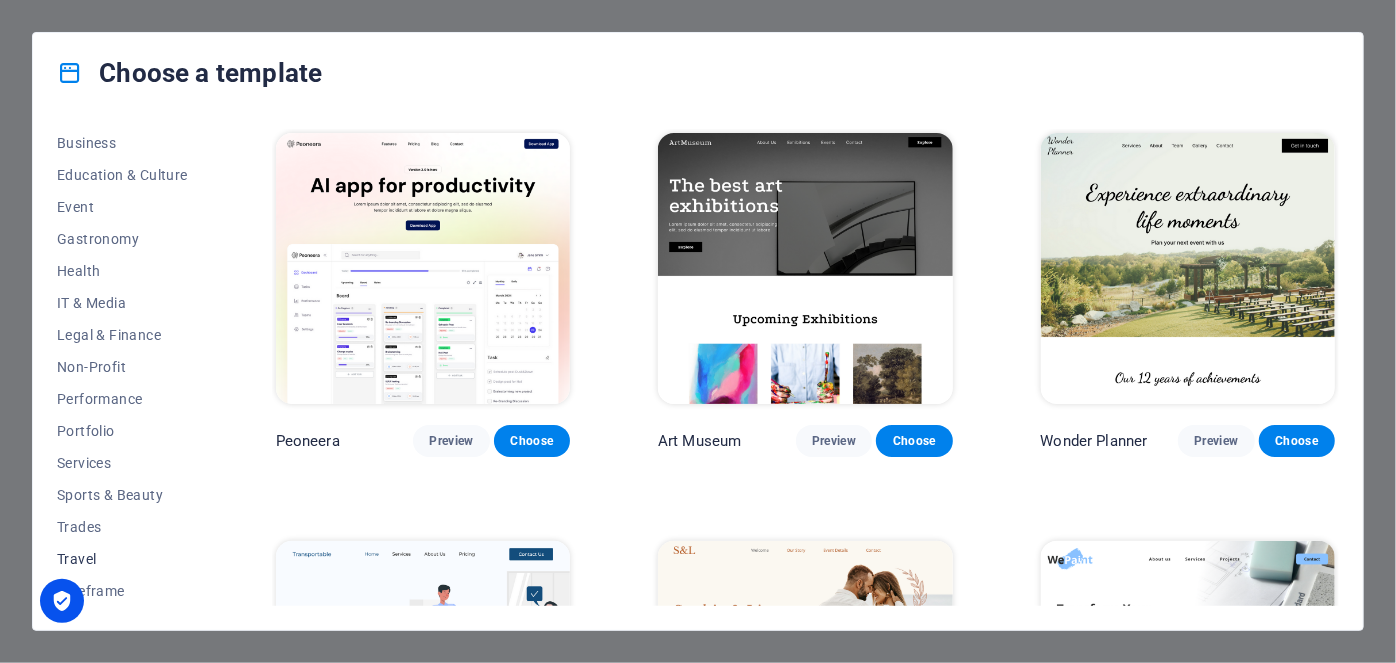 click on "Travel" at bounding box center [122, 559] 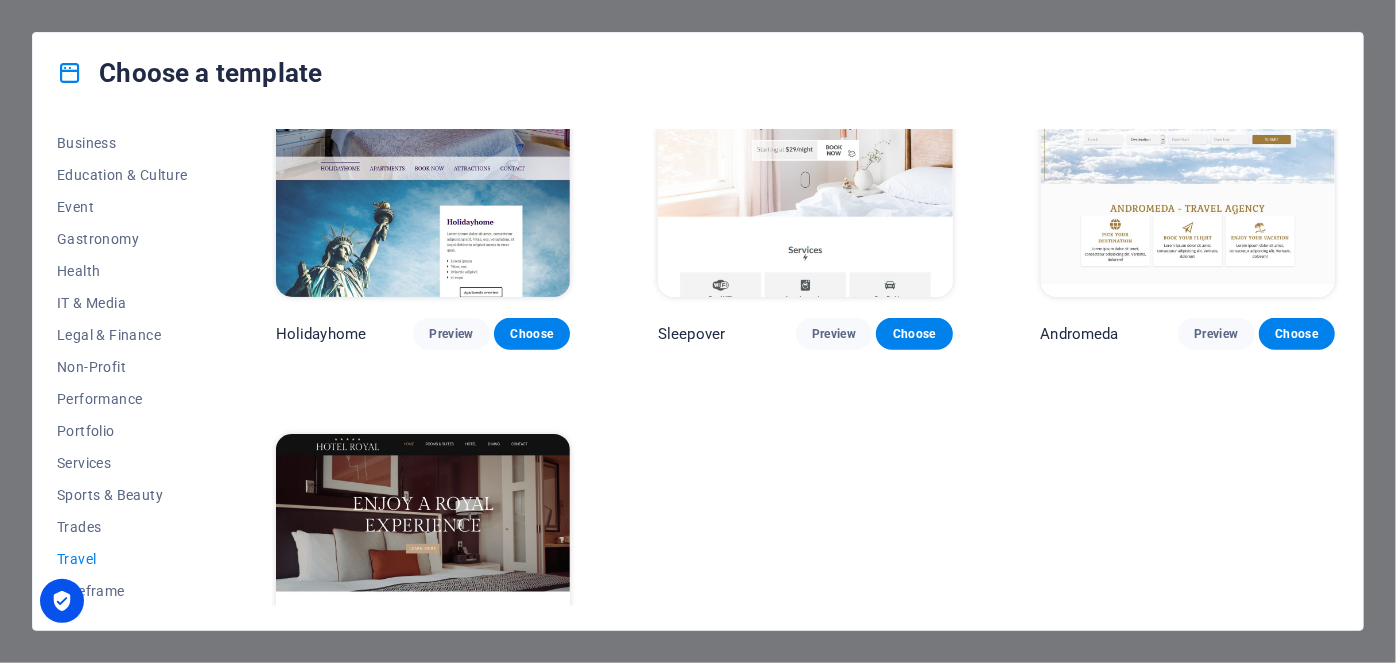 scroll, scrollTop: 648, scrollLeft: 0, axis: vertical 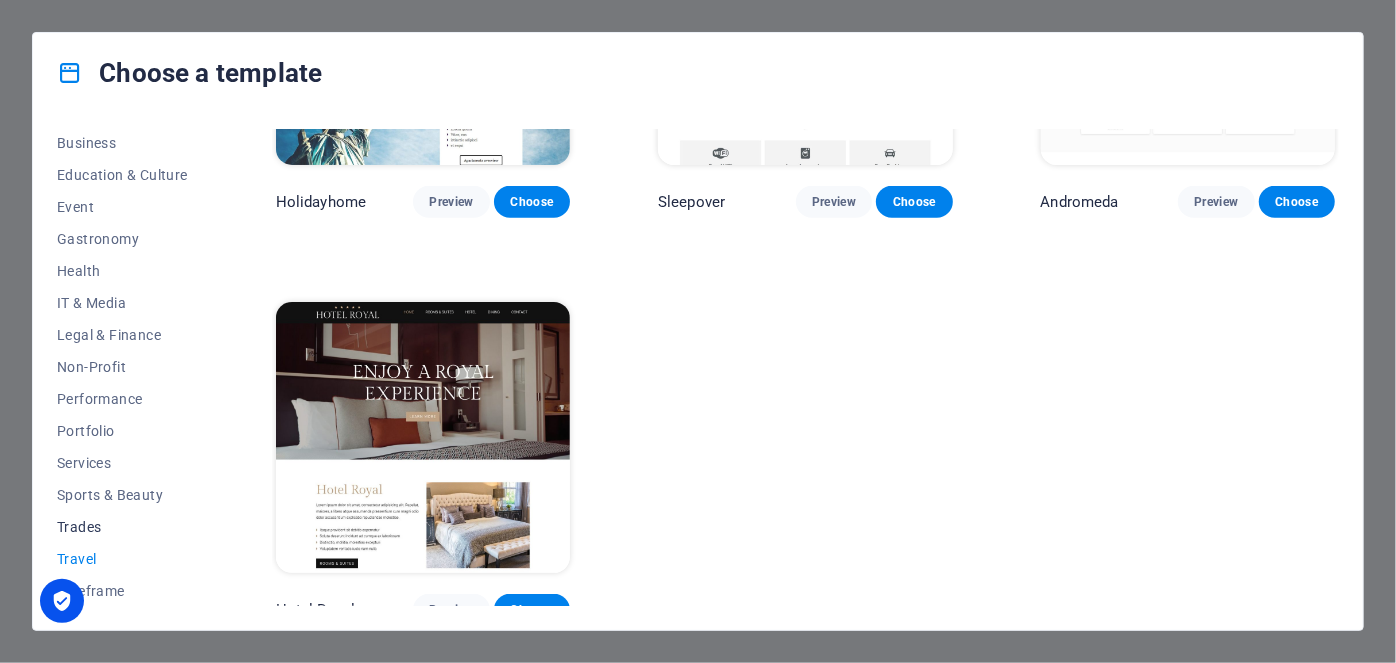 click on "Trades" at bounding box center [122, 527] 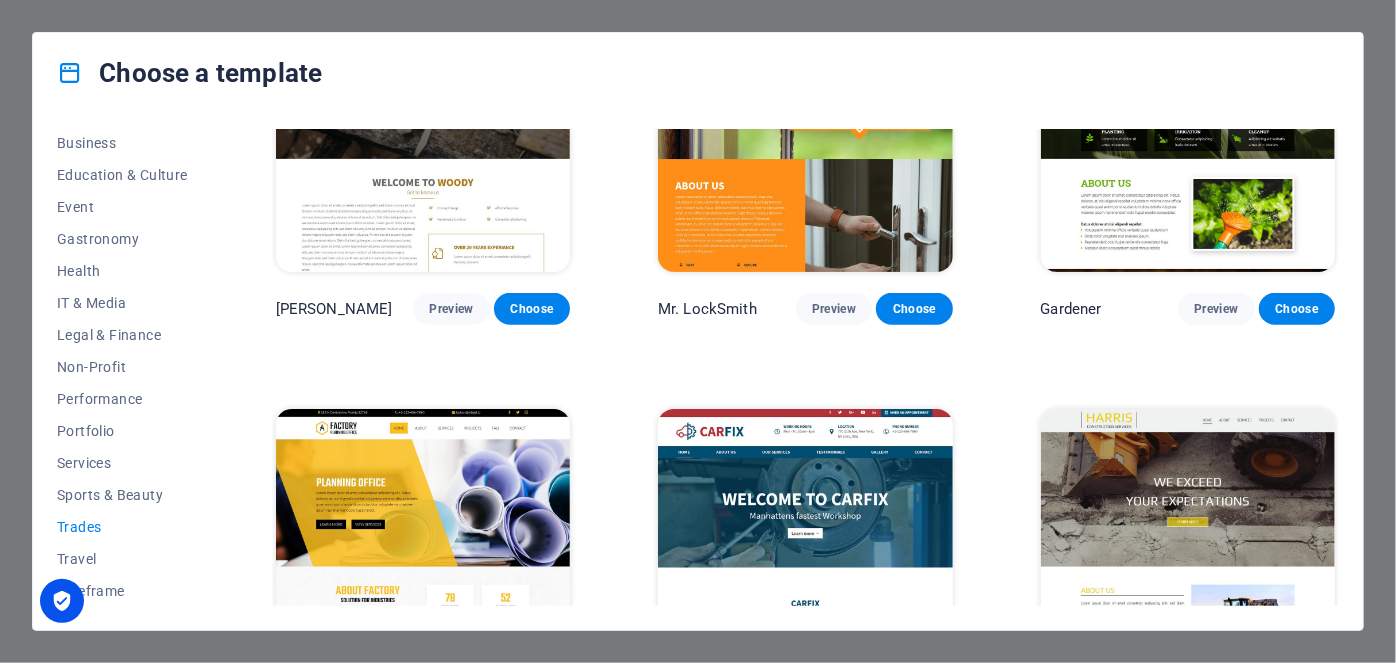 scroll, scrollTop: 661, scrollLeft: 0, axis: vertical 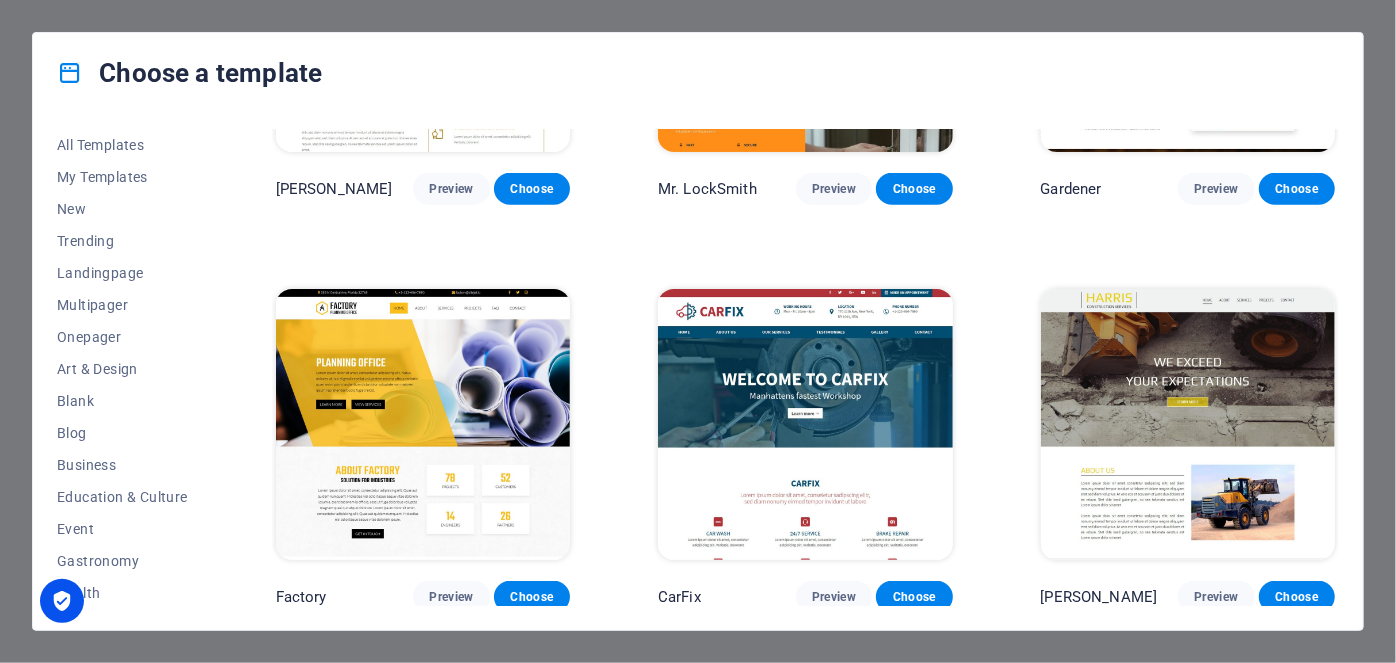 click on "Choose a template All Templates My Templates New Trending Landingpage Multipager Onepager Art & Design Blank Blog Business Education & Culture Event Gastronomy Health IT & Media Legal & Finance Non-Profit Performance Portfolio Services Sports & Beauty Trades Travel Wireframe WePaint Preview Choose Handyman Preview Choose Max Roofer Preview Choose Woody Preview Choose Mr. LockSmith Preview Choose Gardener Preview Choose Factory Preview Choose CarFix Preview Choose Harris Preview Choose" at bounding box center [698, 331] 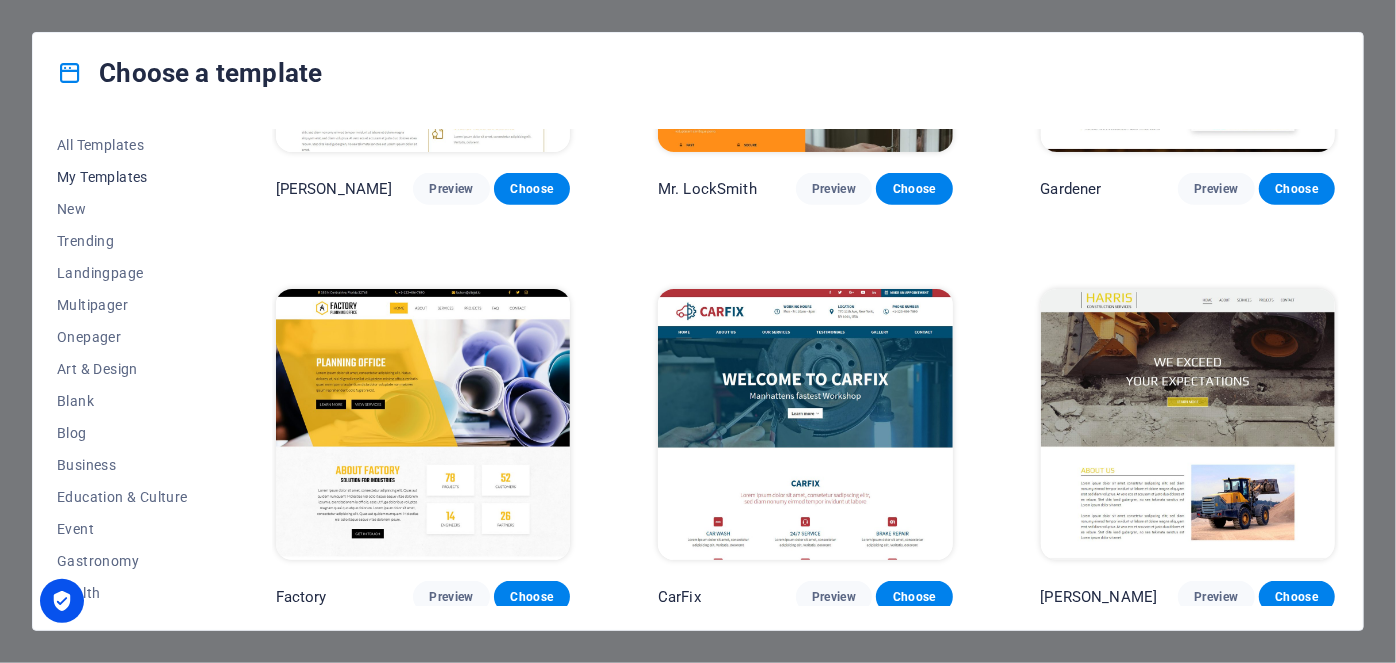 click on "My Templates" at bounding box center (122, 177) 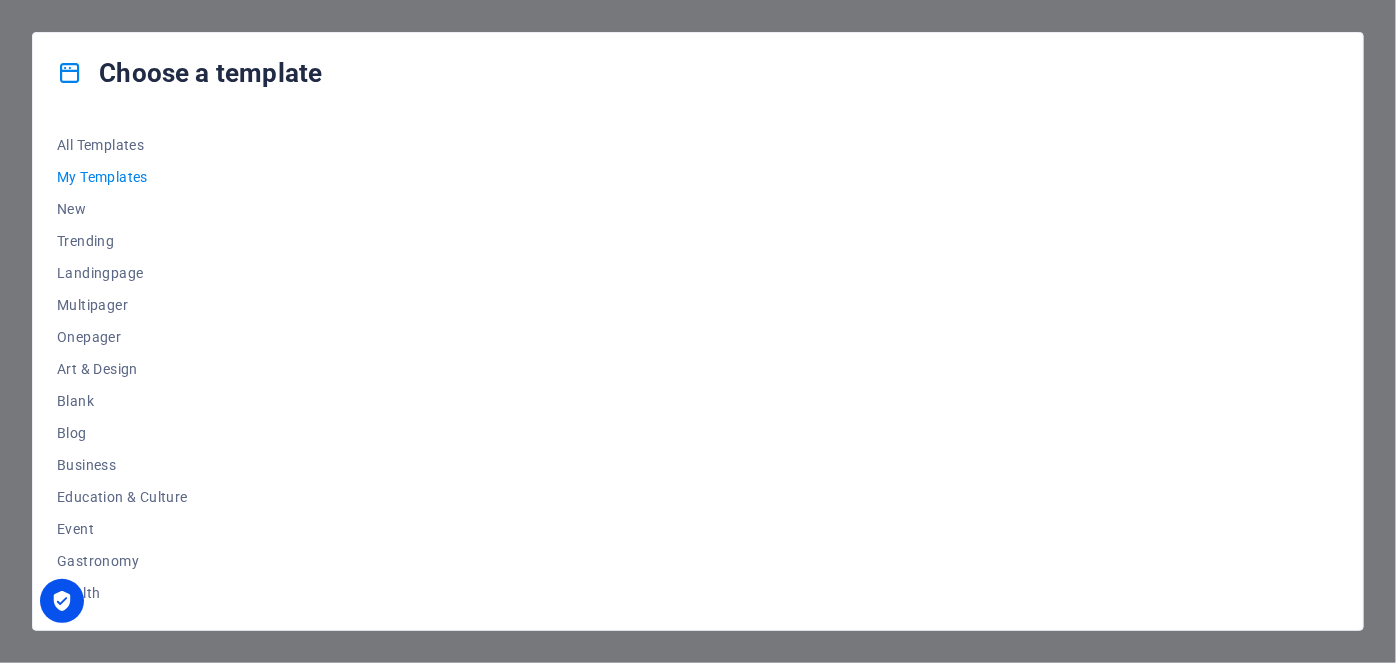 scroll, scrollTop: 0, scrollLeft: 0, axis: both 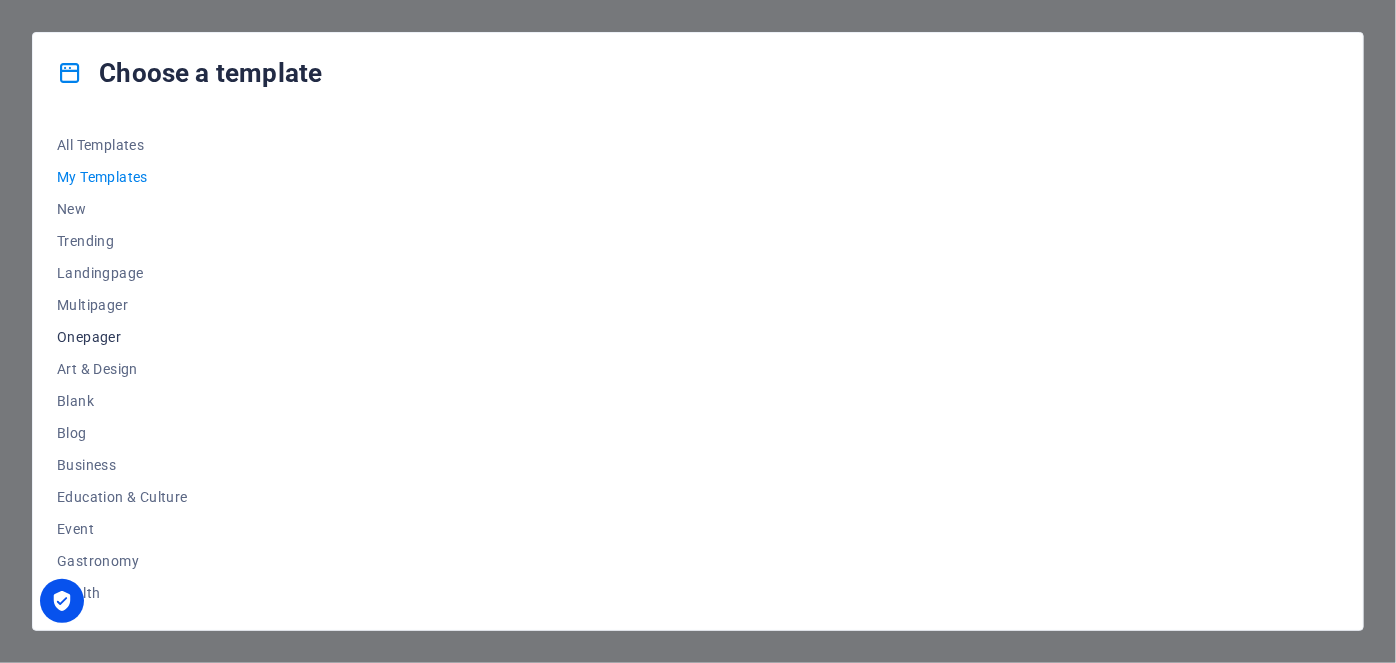 drag, startPoint x: 668, startPoint y: 334, endPoint x: 166, endPoint y: 339, distance: 502.0249 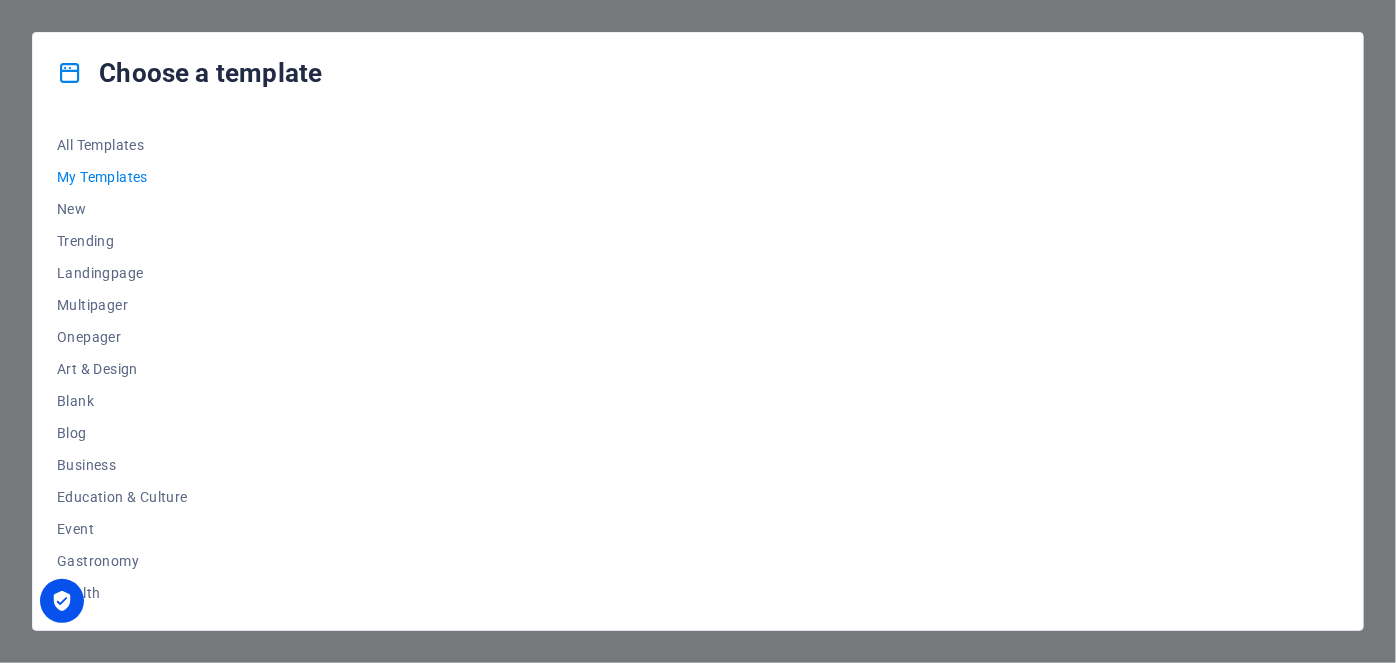 click on "All Templates My Templates New Trending Landingpage Multipager Onepager Art & Design Blank Blog Business Education & Culture Event Gastronomy Health IT & Media Legal & Finance Non-Profit Performance Portfolio Services Sports & Beauty Trades Travel Wireframe" at bounding box center [134, 367] 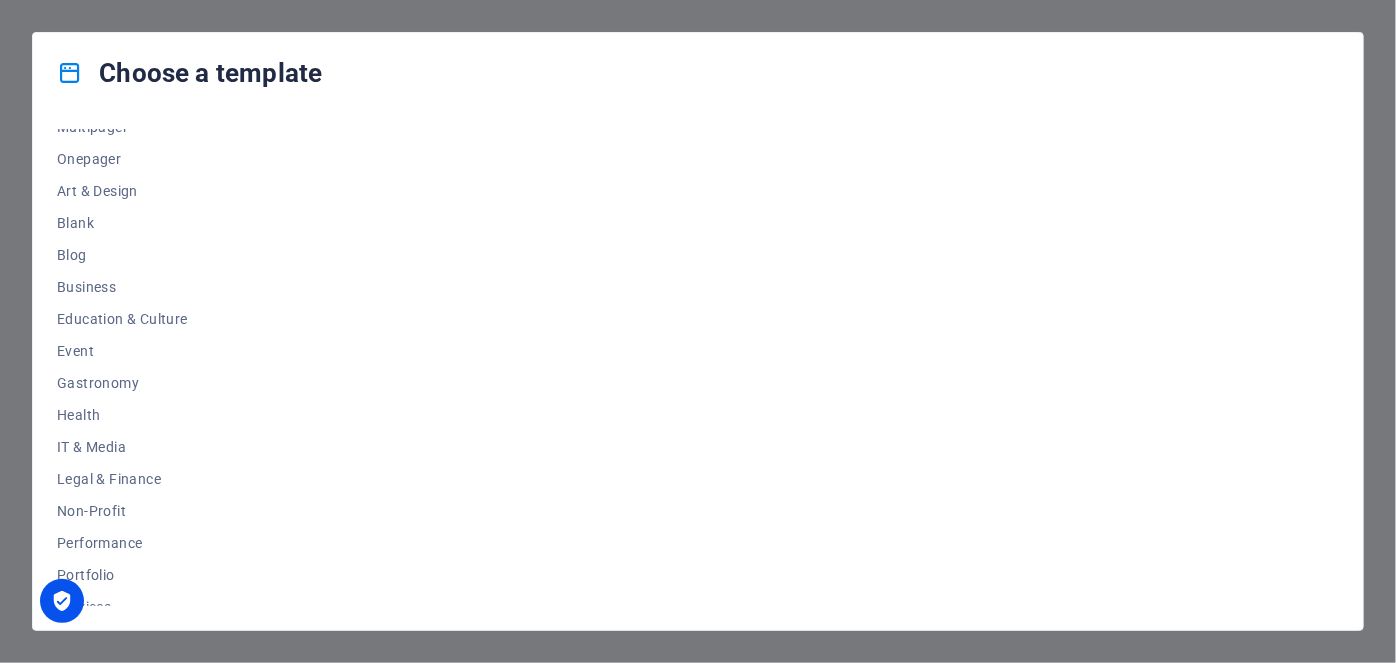 click on "Choose a template All Templates My Templates New Trending Landingpage Multipager Onepager Art & Design Blank Blog Business Education & Culture Event Gastronomy Health IT & Media Legal & Finance Non-Profit Performance Portfolio Services Sports & Beauty Trades Travel Wireframe" at bounding box center (698, 331) 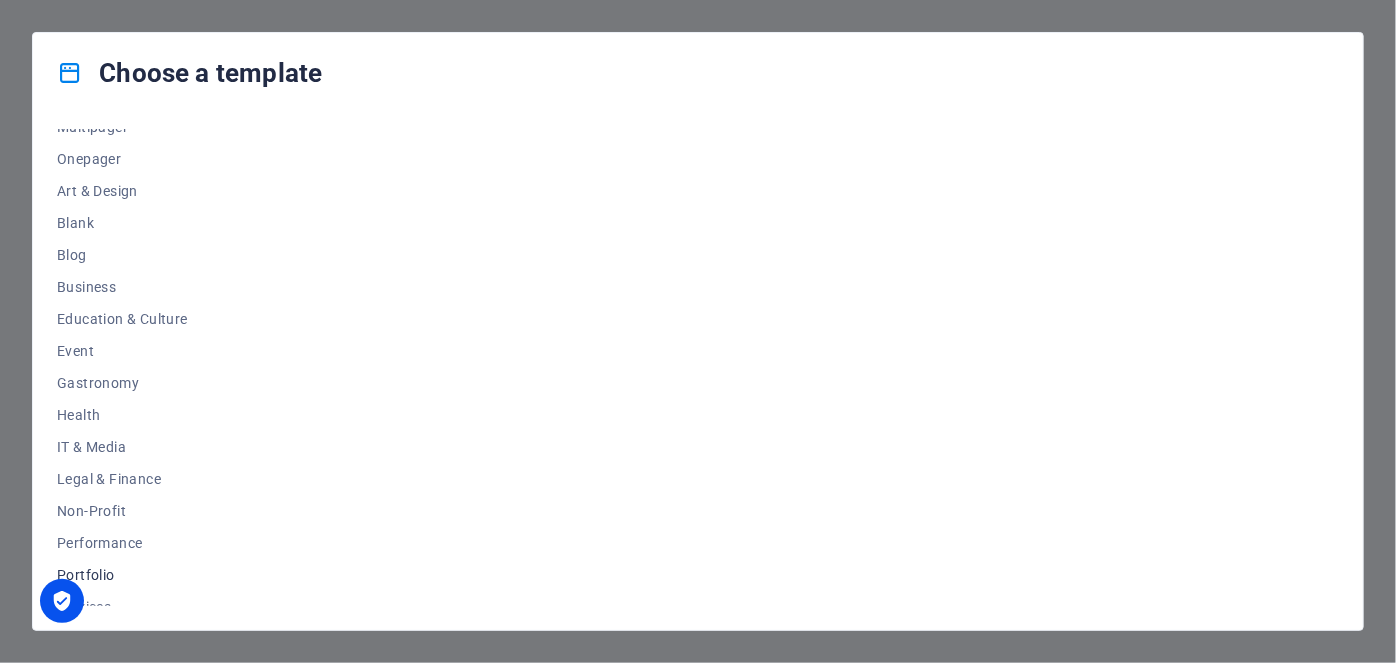 click at bounding box center [62, 601] 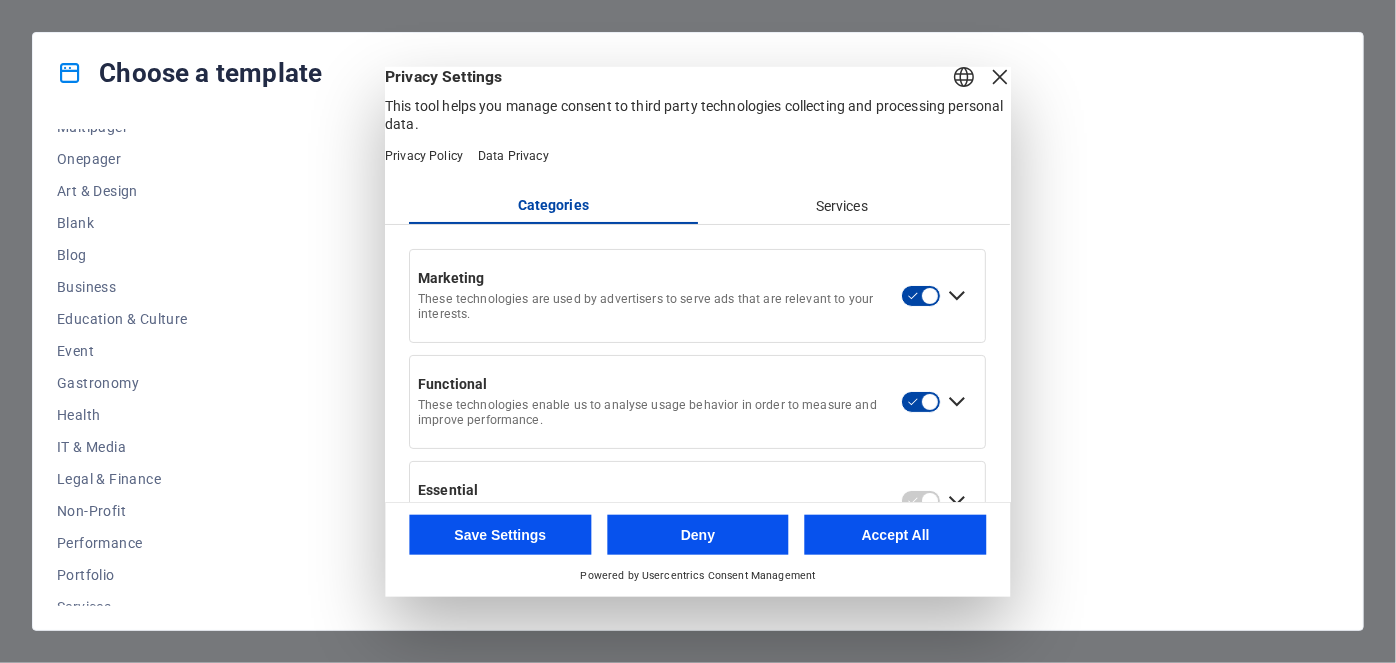 click at bounding box center [805, 367] 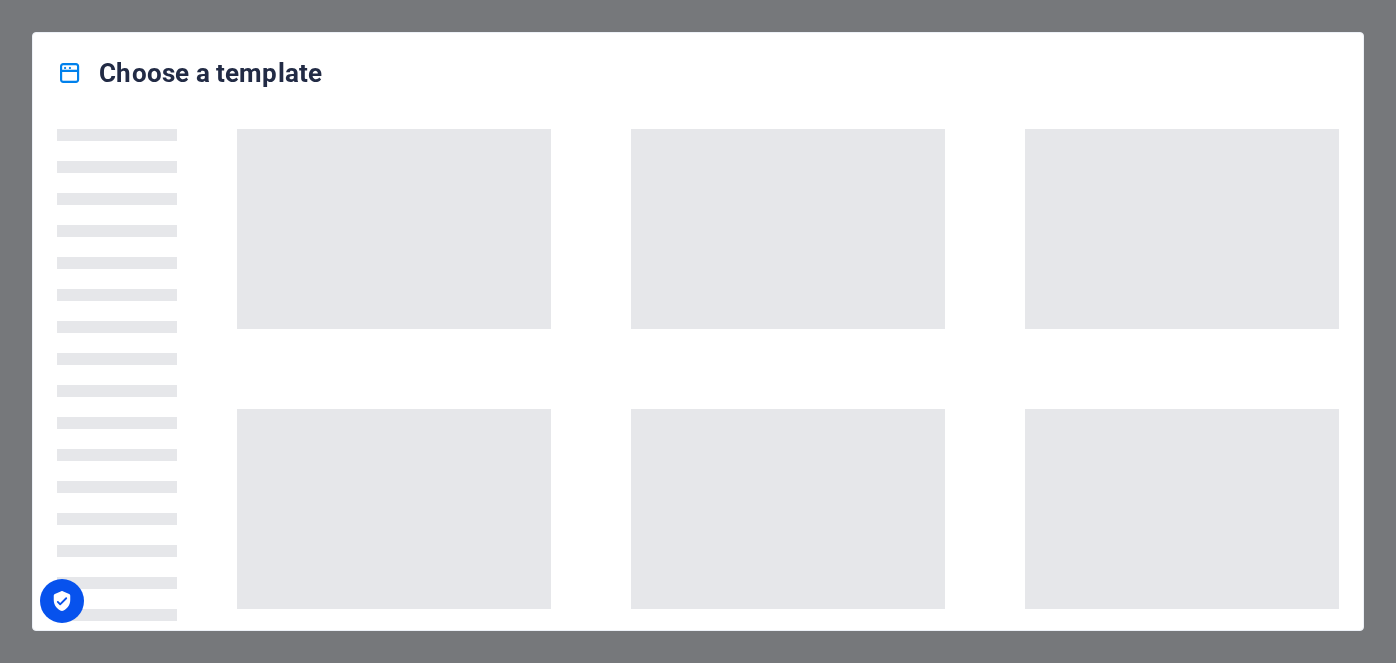 scroll, scrollTop: 0, scrollLeft: 0, axis: both 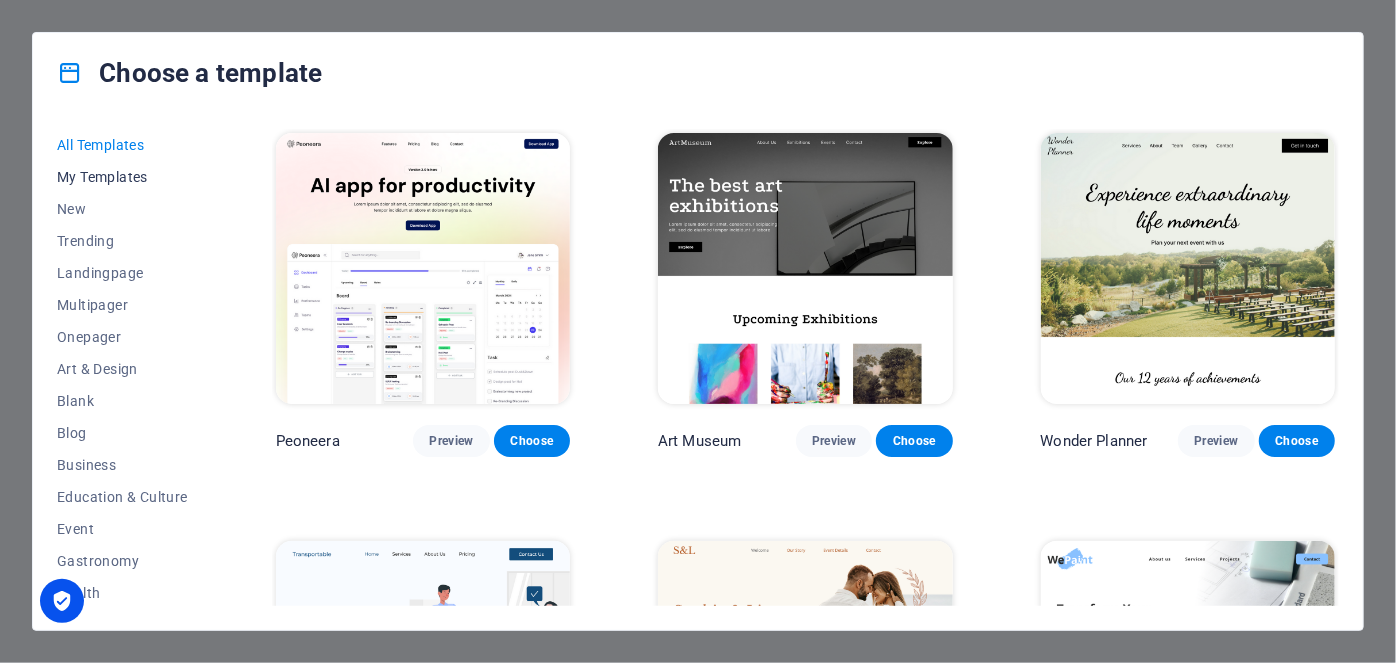 click on "My Templates" at bounding box center [122, 177] 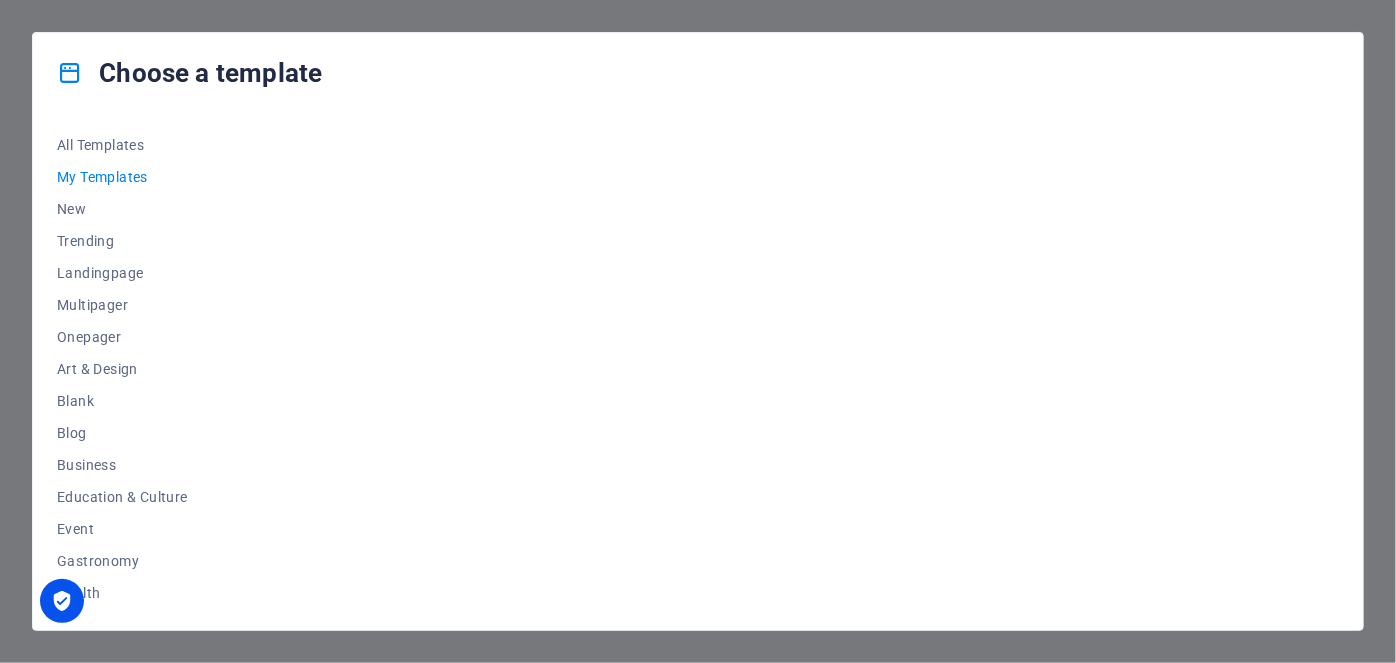 click on "Choose a template All Templates My Templates New Trending Landingpage Multipager Onepager Art & Design Blank Blog Business Education & Culture Event Gastronomy Health IT & Media Legal & Finance Non-Profit Performance Portfolio Services Sports & Beauty Trades Travel Wireframe" at bounding box center (698, 331) 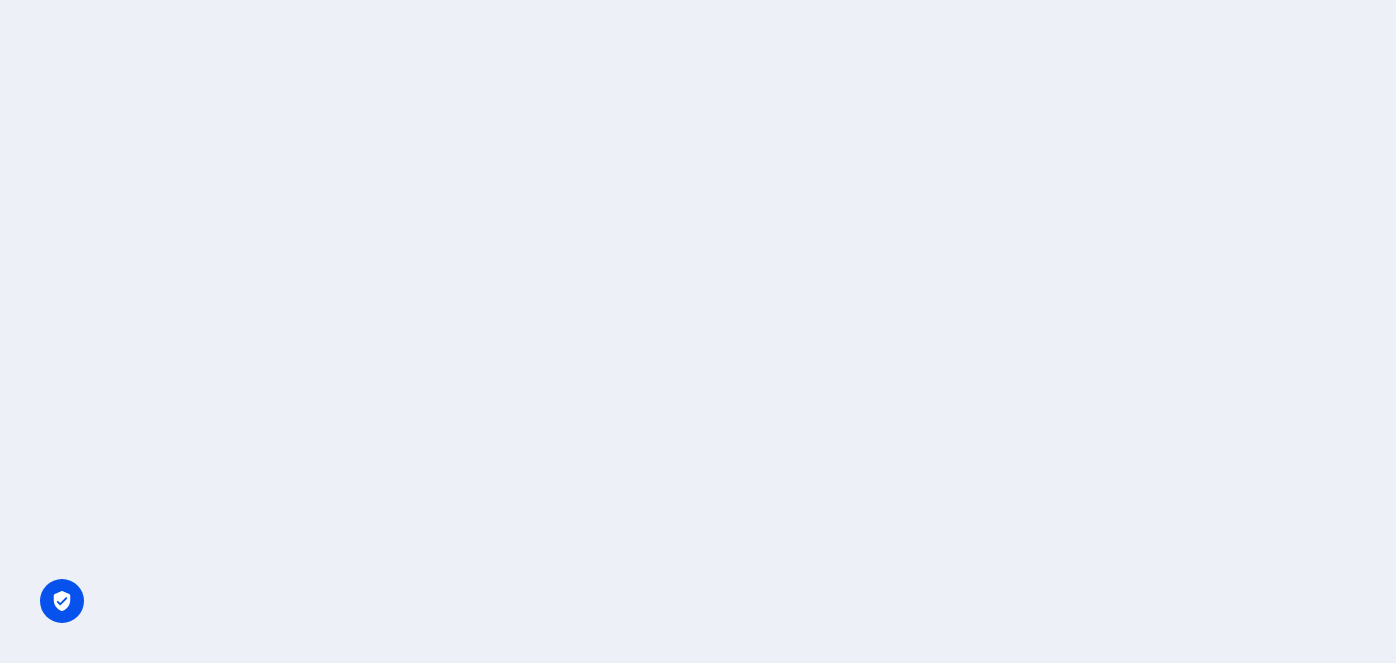 scroll, scrollTop: 0, scrollLeft: 0, axis: both 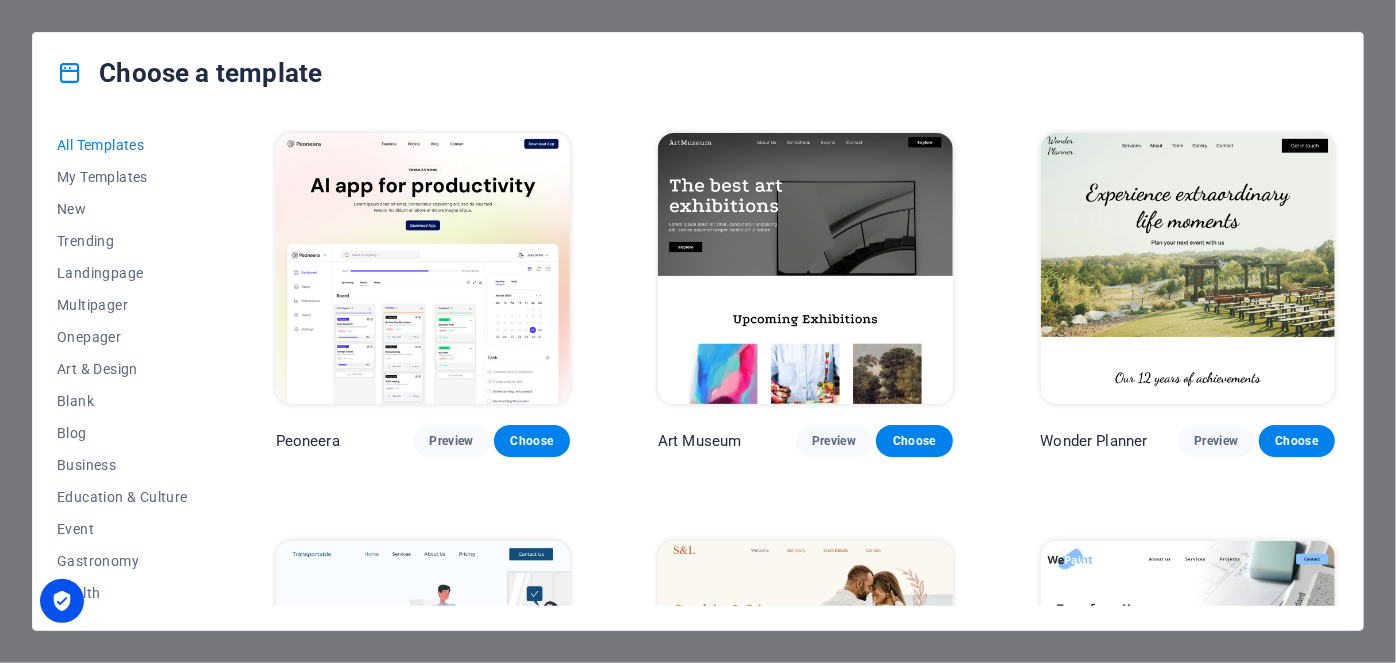 click on "Choose a template All Templates My Templates New Trending Landingpage Multipager Onepager Art & Design Blank Blog Business Education & Culture Event Gastronomy Health IT & Media Legal & Finance Non-Profit Performance Portfolio Services Sports & Beauty Trades Travel Wireframe Peoneera Preview Choose Art Museum Preview Choose Wonder Planner Preview Choose Transportable Preview Choose S&L Preview Choose WePaint Preview Choose Eco-Con Preview Choose MeetUp Preview Choose Help & Care Preview Choose Podcaster Preview Choose Academix Preview Choose BIG [PERSON_NAME] Shop Preview Choose Health & Food Preview Choose UrbanNest Interiors Preview Choose Green Change Preview Choose The Beauty Temple Preview Choose WeTrain Preview Choose Cleaner Preview Choose [PERSON_NAME] Preview Choose Delicioso Preview Choose Dream Garden Preview Choose LumeDeAqua Preview Choose Pets Care Preview Choose SafeSpace Preview Choose Midnight Rain Bar Preview Choose Drive Preview Choose Estator Preview Choose Health Group Preview Choose Preview One" at bounding box center (698, 331) 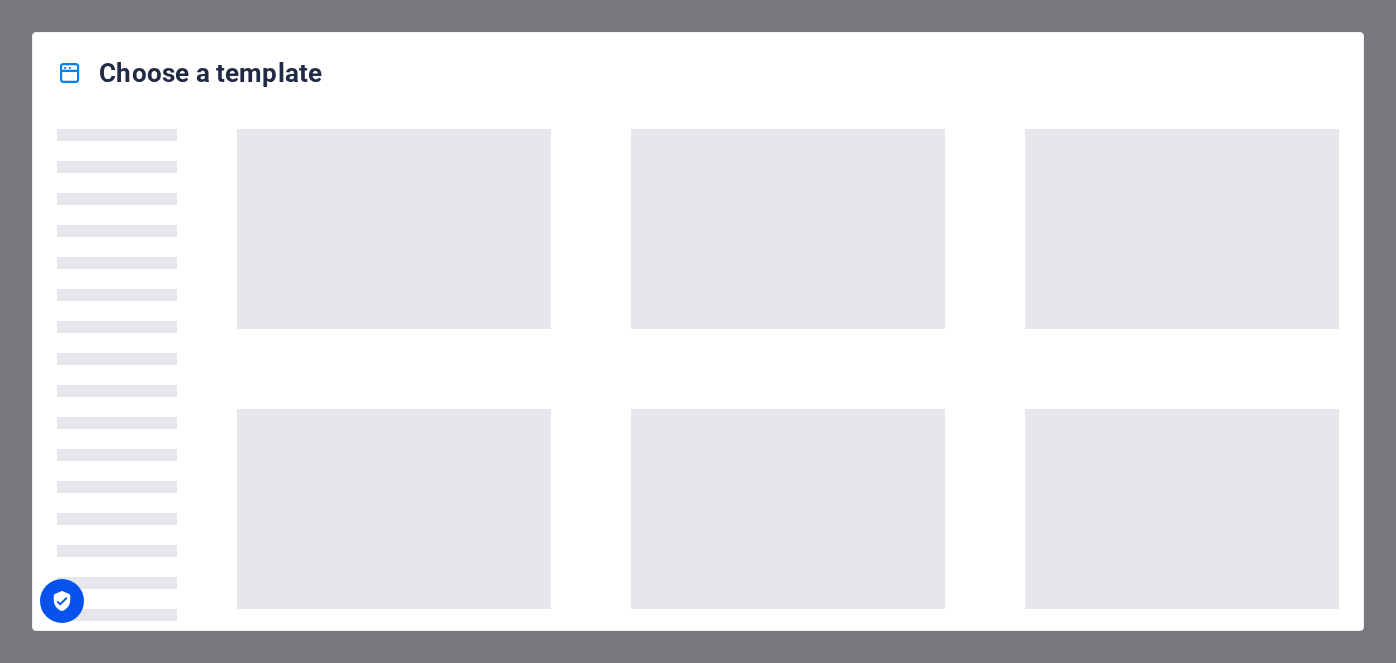 scroll, scrollTop: 0, scrollLeft: 0, axis: both 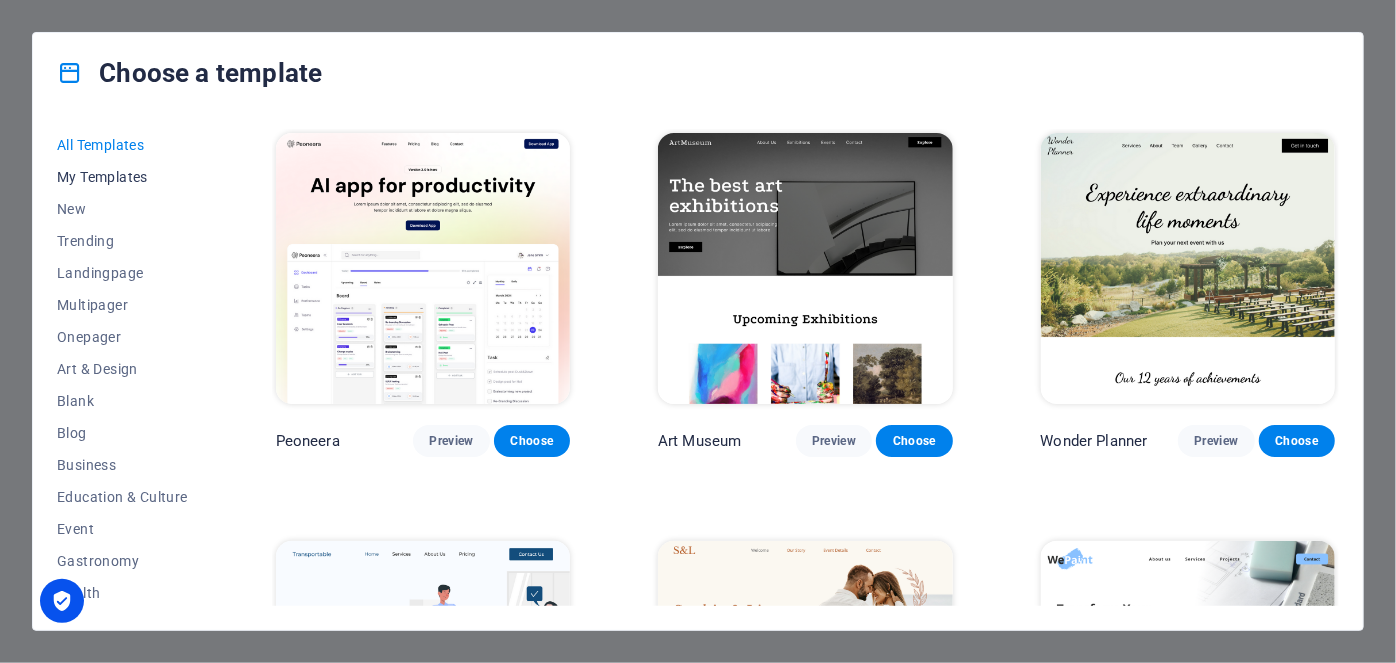 click on "My Templates" at bounding box center [122, 177] 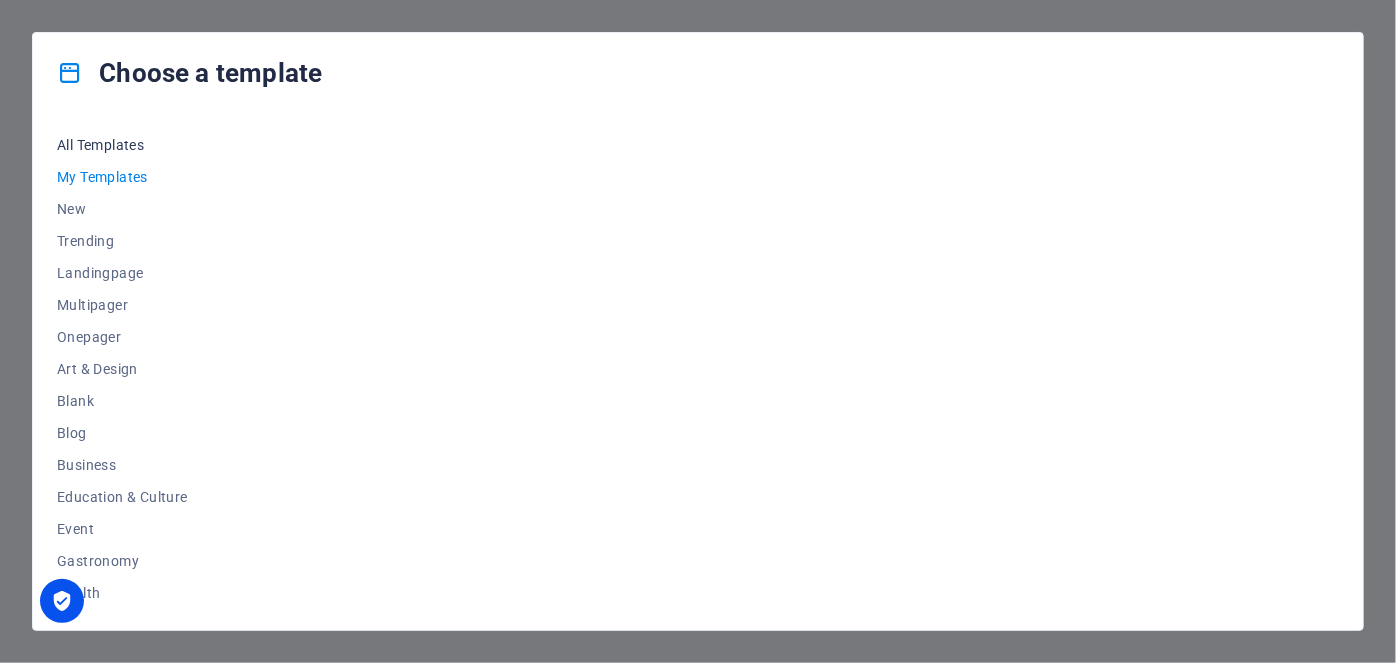 click on "All Templates" at bounding box center (122, 145) 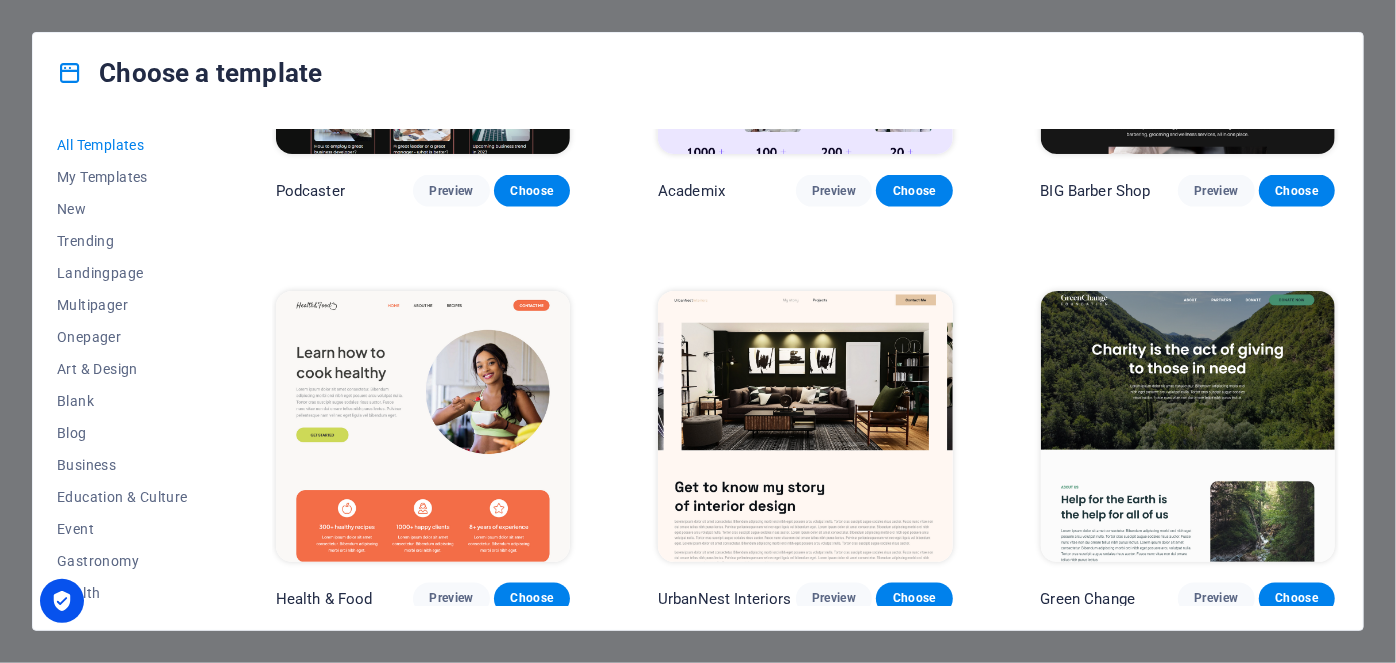 scroll, scrollTop: 0, scrollLeft: 0, axis: both 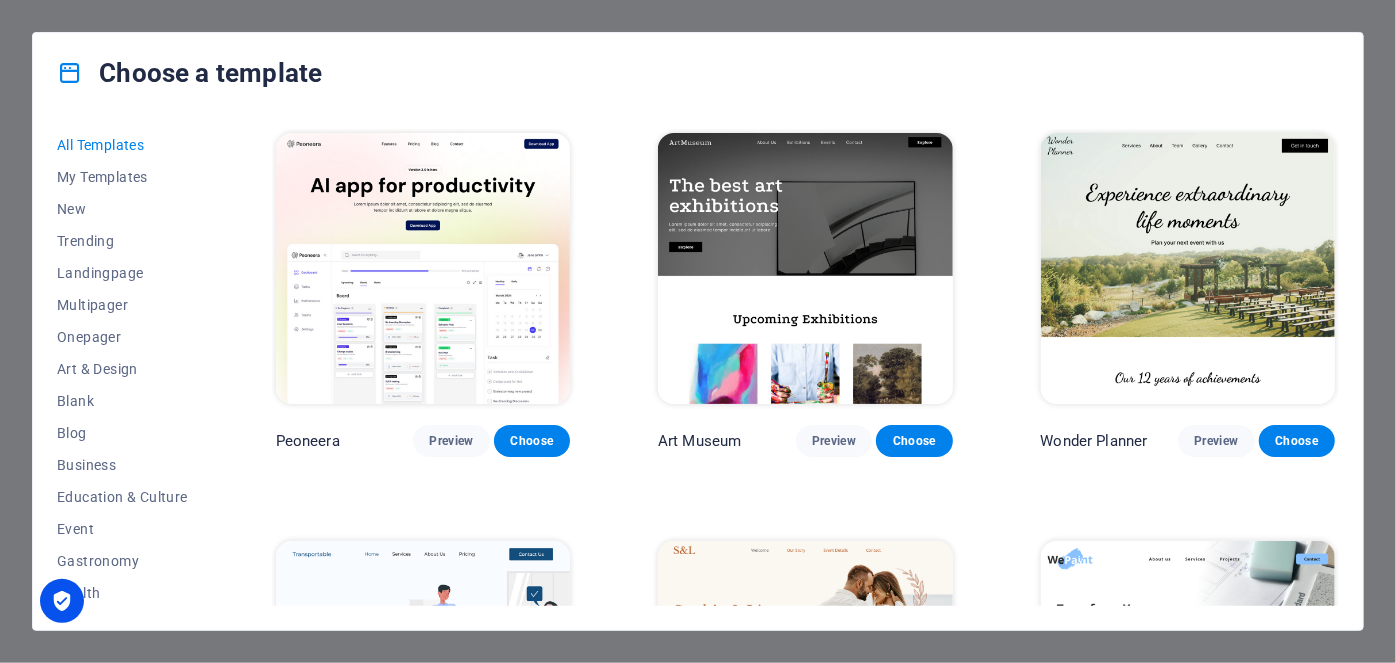 click on "Choose a template All Templates My Templates New Trending Landingpage Multipager Onepager Art & Design Blank Blog Business Education & Culture Event Gastronomy Health IT & Media Legal & Finance Non-Profit Performance Portfolio Services Sports & Beauty Trades Travel Wireframe Peoneera Preview Choose Art Museum Preview Choose Wonder Planner Preview Choose Transportable Preview Choose S&L Preview Choose WePaint Preview Choose Eco-Con Preview Choose MeetUp Preview Choose Help & Care Preview Choose Podcaster Preview Choose Academix Preview Choose BIG [PERSON_NAME] Shop Preview Choose Health & Food Preview Choose UrbanNest Interiors Preview Choose Green Change Preview Choose The Beauty Temple Preview Choose WeTrain Preview Choose Cleaner Preview Choose [PERSON_NAME] Preview Choose Delicioso Preview Choose Dream Garden Preview Choose LumeDeAqua Preview Choose Pets Care Preview Choose SafeSpace Preview Choose Midnight Rain Bar Preview Choose Drive Preview Choose Estator Preview Choose Health Group Preview Choose Preview One" at bounding box center [698, 331] 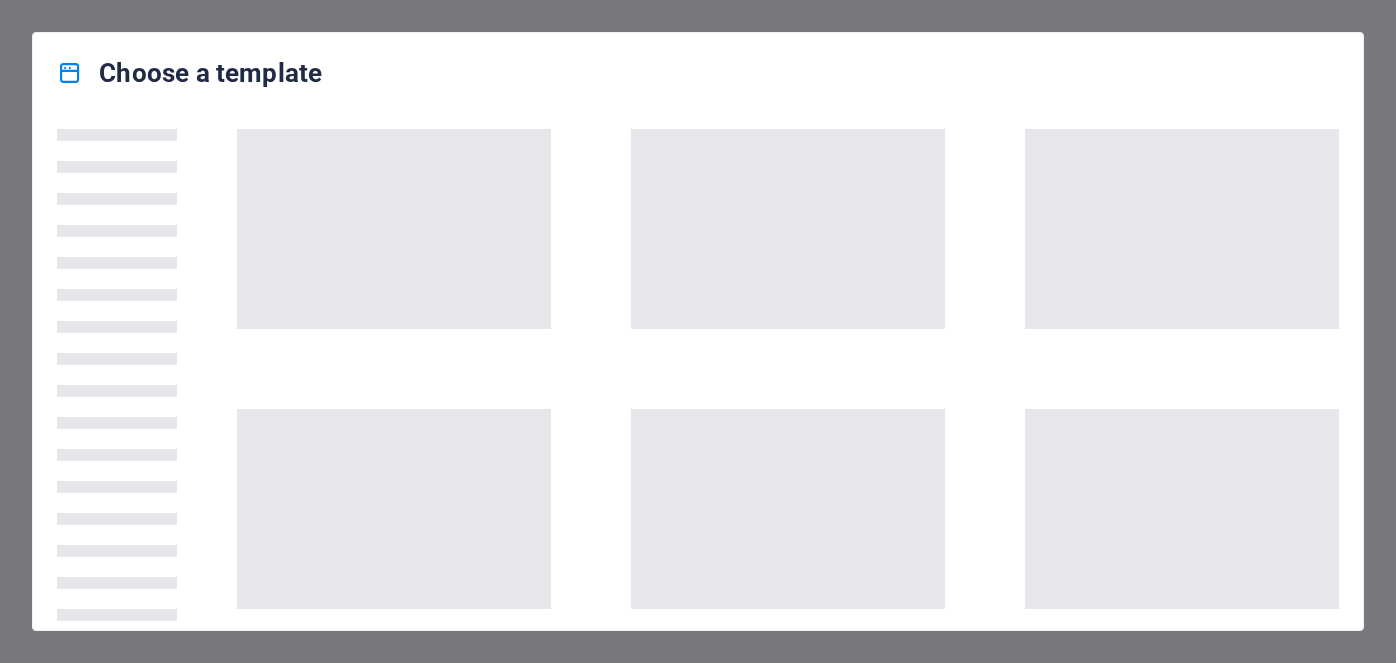 scroll, scrollTop: 0, scrollLeft: 0, axis: both 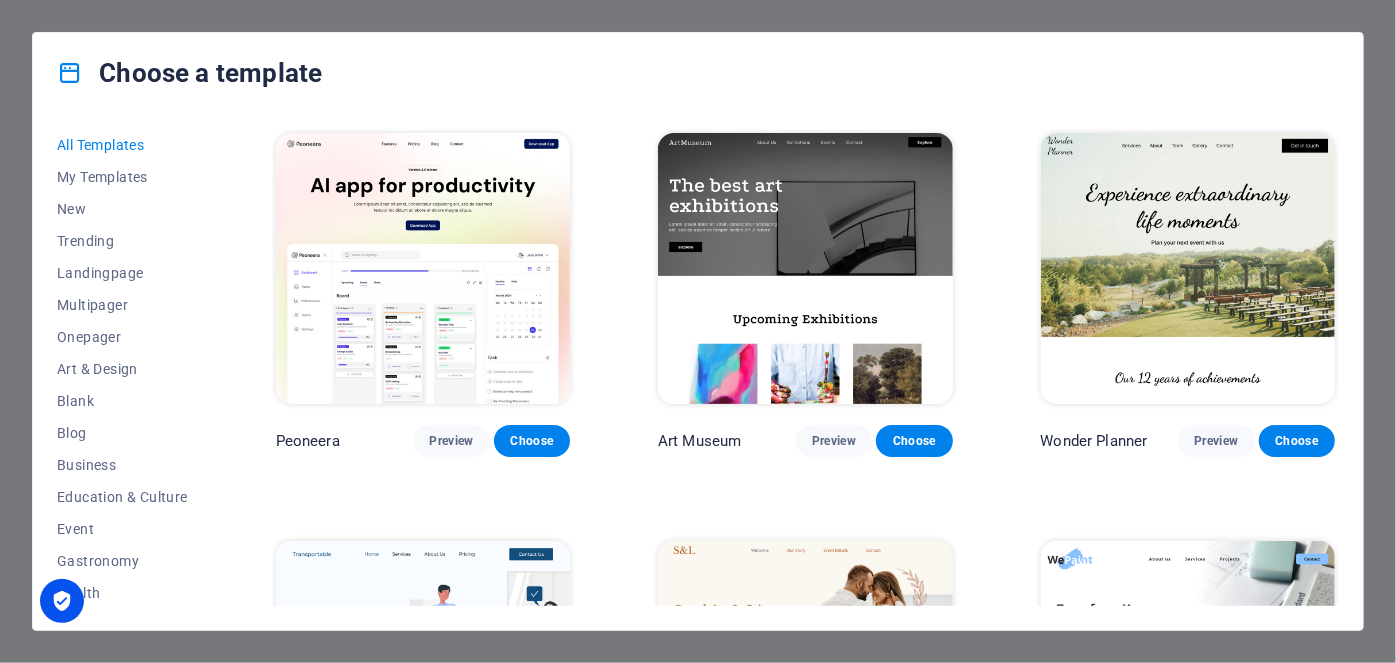 drag, startPoint x: 214, startPoint y: 342, endPoint x: 205, endPoint y: 466, distance: 124.32619 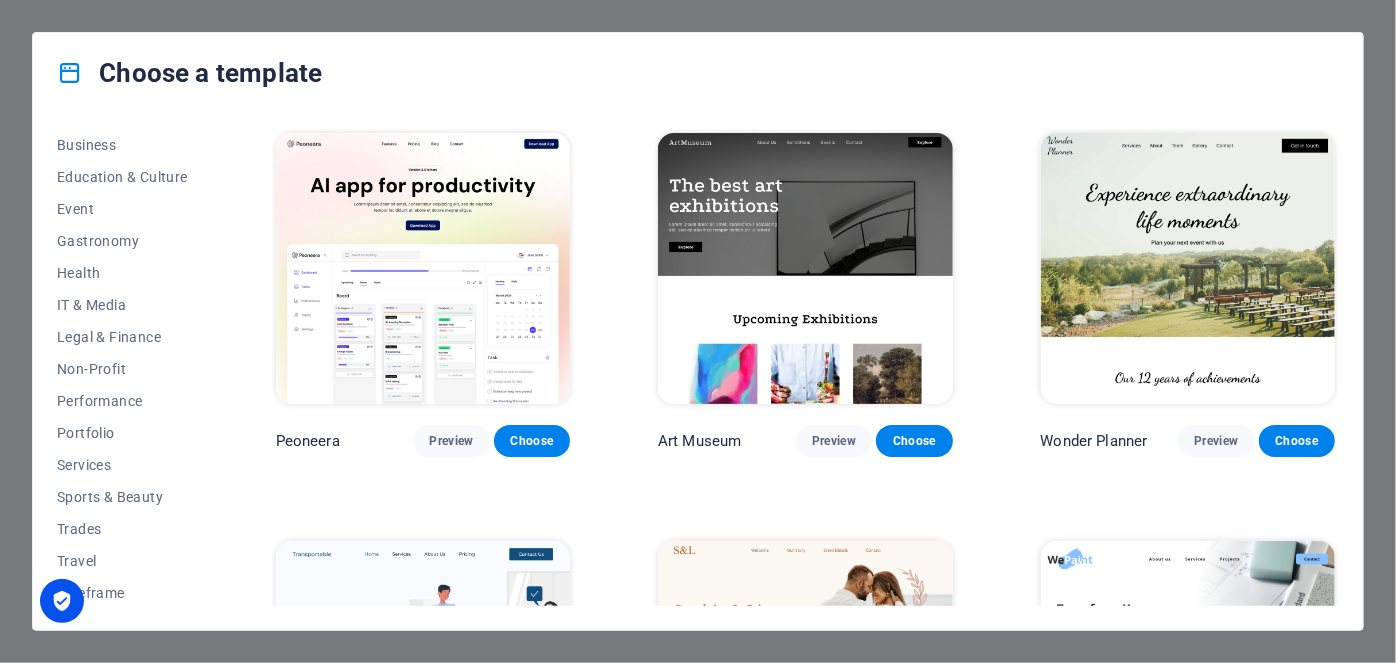 scroll, scrollTop: 0, scrollLeft: 0, axis: both 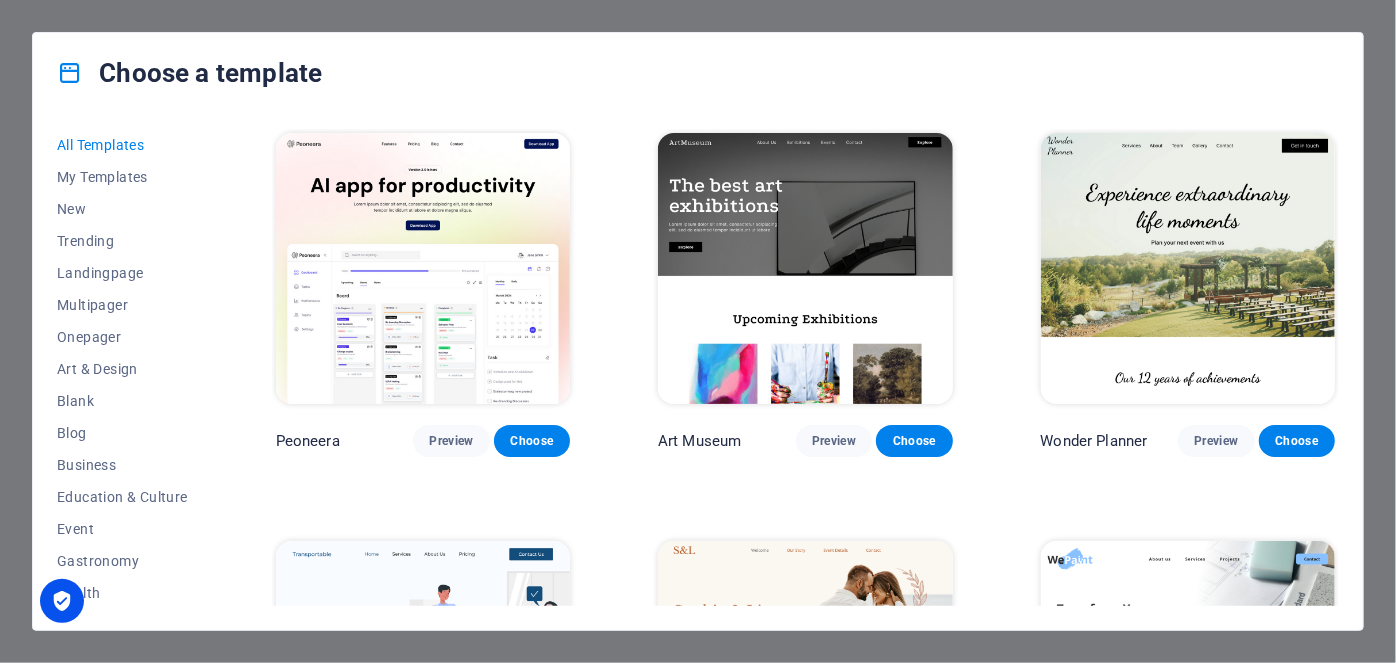 click on "Choose a template All Templates My Templates New Trending Landingpage Multipager Onepager Art & Design Blank Blog Business Education & Culture Event Gastronomy Health IT & Media Legal & Finance Non-Profit Performance Portfolio Services Sports & Beauty Trades Travel Wireframe Peoneera Preview Choose Art Museum Preview Choose Wonder Planner Preview Choose Transportable Preview Choose S&L Preview Choose WePaint Preview Choose Eco-Con Preview Choose MeetUp Preview Choose Help & Care Preview Choose Podcaster Preview Choose Academix Preview Choose BIG [PERSON_NAME] Shop Preview Choose Health & Food Preview Choose UrbanNest Interiors Preview Choose Green Change Preview Choose The Beauty Temple Preview Choose WeTrain Preview Choose Cleaner Preview Choose [PERSON_NAME] Preview Choose Delicioso Preview Choose Dream Garden Preview Choose LumeDeAqua Preview Choose Pets Care Preview Choose SafeSpace Preview Choose Midnight Rain Bar Preview Choose Drive Preview Choose Estator Preview Choose Health Group Preview Choose Preview One" at bounding box center [698, 331] 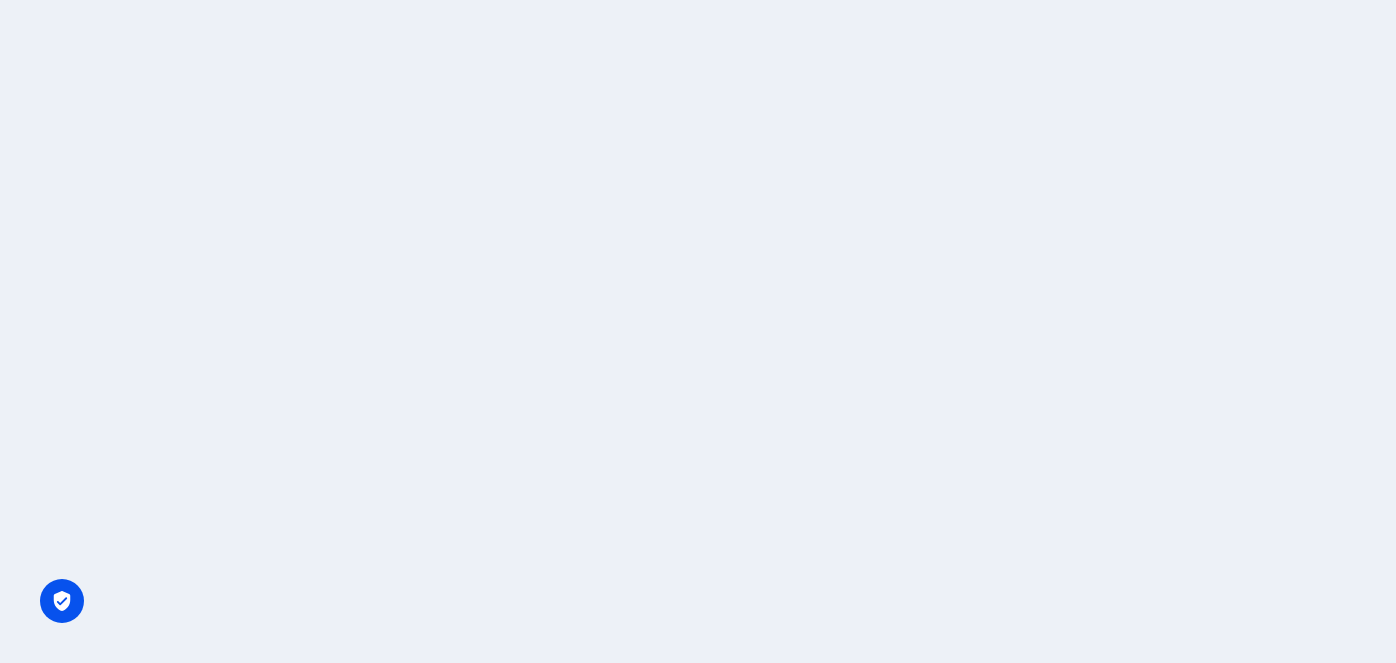 scroll, scrollTop: 0, scrollLeft: 0, axis: both 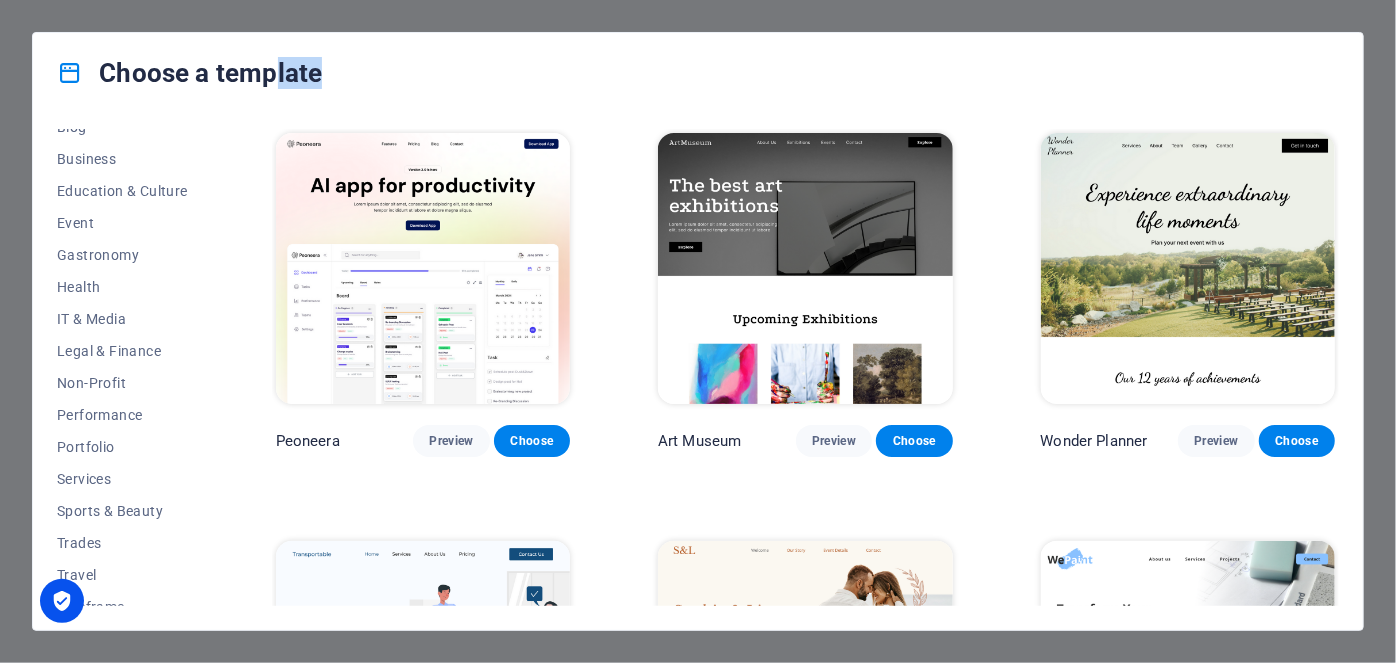 drag, startPoint x: 208, startPoint y: 469, endPoint x: 274, endPoint y: 72, distance: 402.44876 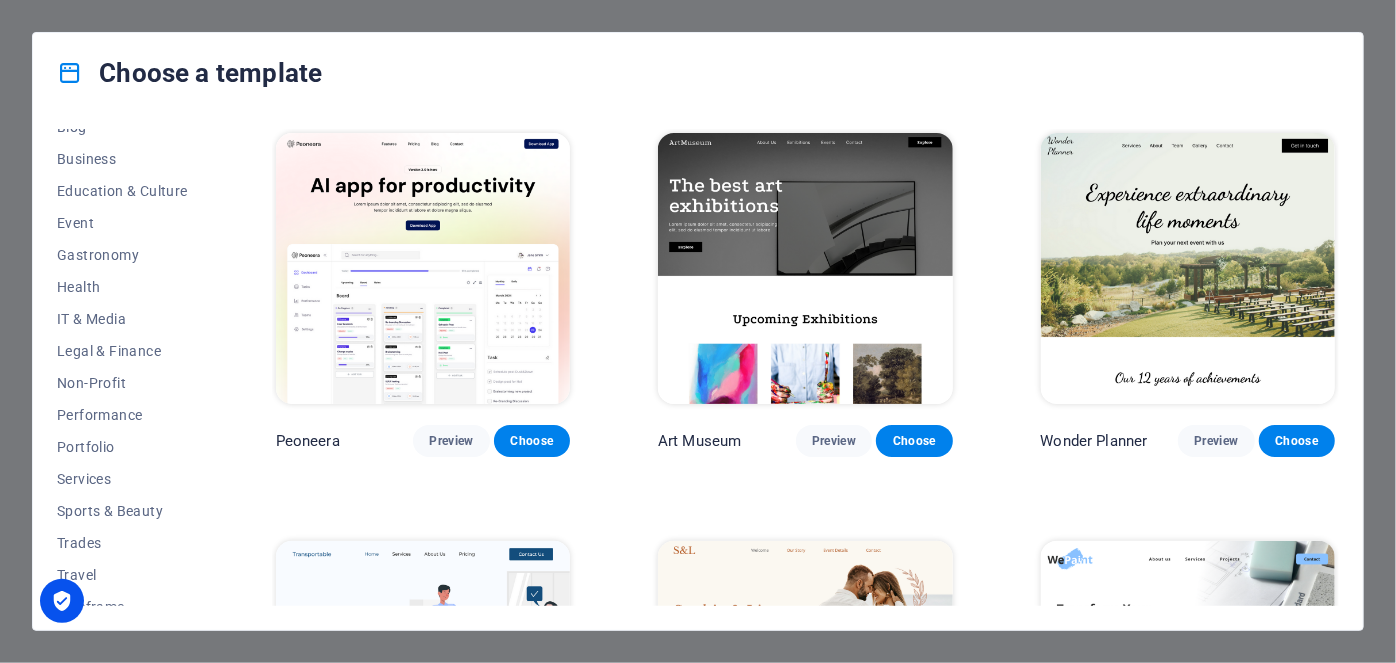 click on "All Templates My Templates New Trending Landingpage Multipager Onepager Art & Design Blank Blog Business Education & Culture Event Gastronomy Health IT & Media Legal & Finance Non-Profit Performance Portfolio Services Sports & Beauty Trades Travel Wireframe Peoneera Preview Choose Art Museum Preview Choose Wonder Planner Preview Choose Transportable Preview Choose S&L Preview Choose WePaint Preview Choose Eco-Con Preview Choose MeetUp Preview Choose Help & Care Preview Choose Podcaster Preview Choose Academix Preview Choose BIG [PERSON_NAME] Shop Preview Choose Health & Food Preview Choose UrbanNest Interiors Preview Choose Green Change Preview Choose The Beauty Temple Preview Choose WeTrain Preview Choose Cleaner Preview Choose [PERSON_NAME] Preview Choose Delicioso Preview Choose Dream Garden Preview Choose LumeDeAqua Preview Choose Pets Care Preview Choose SafeSpace Preview Choose Midnight Rain Bar Preview Choose Drive Preview Choose Estator Preview Choose Health Group Preview Choose MakeIt Agency Preview Choose" at bounding box center (698, 371) 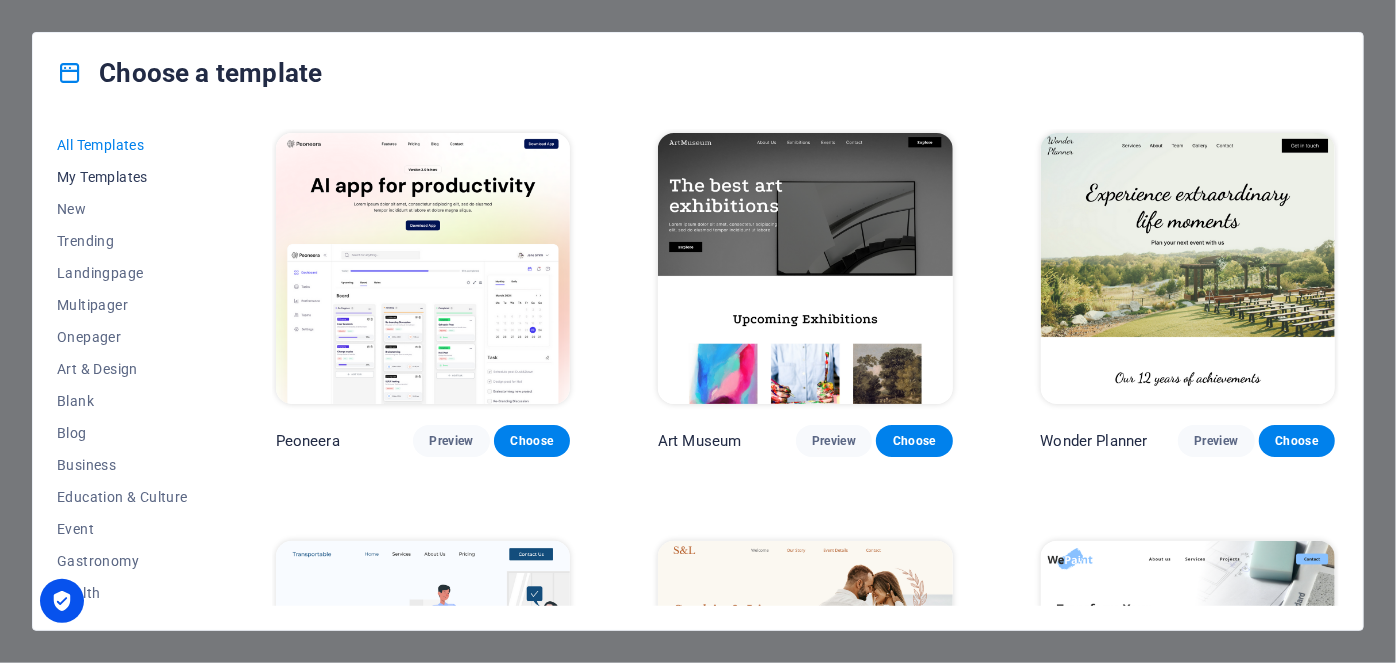 click on "My Templates" at bounding box center [122, 177] 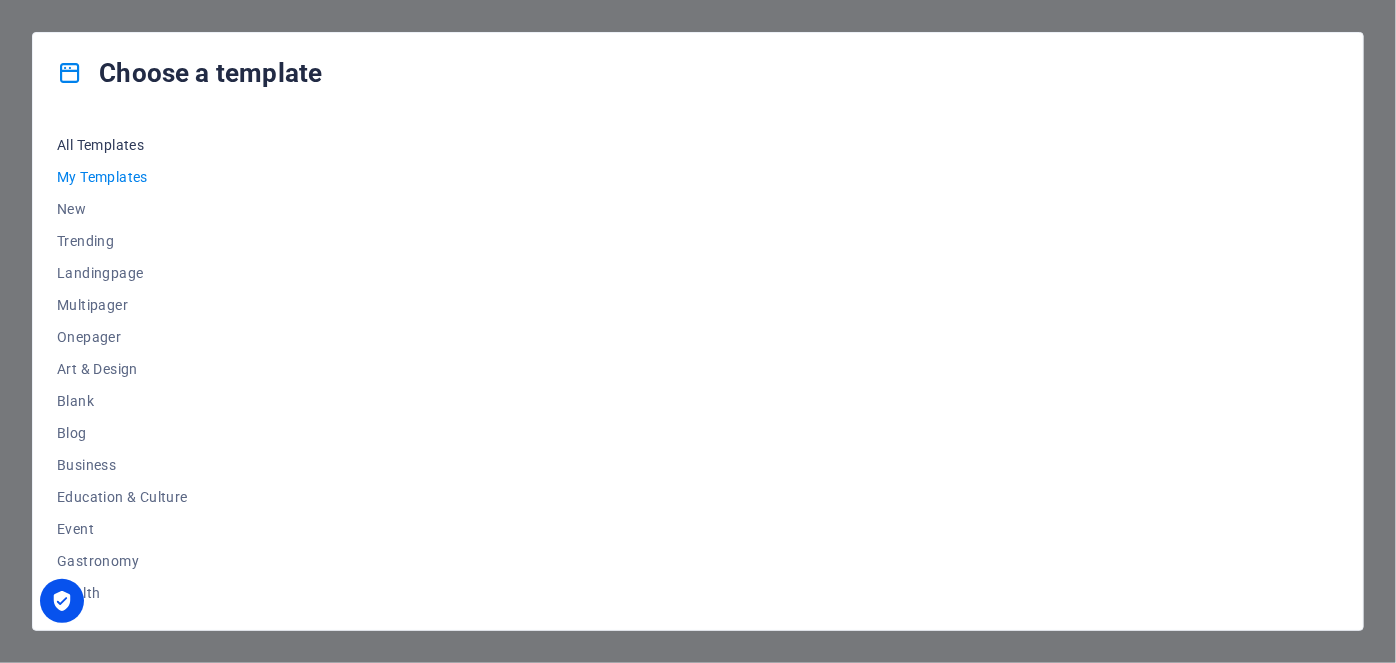 click on "All Templates" at bounding box center (122, 145) 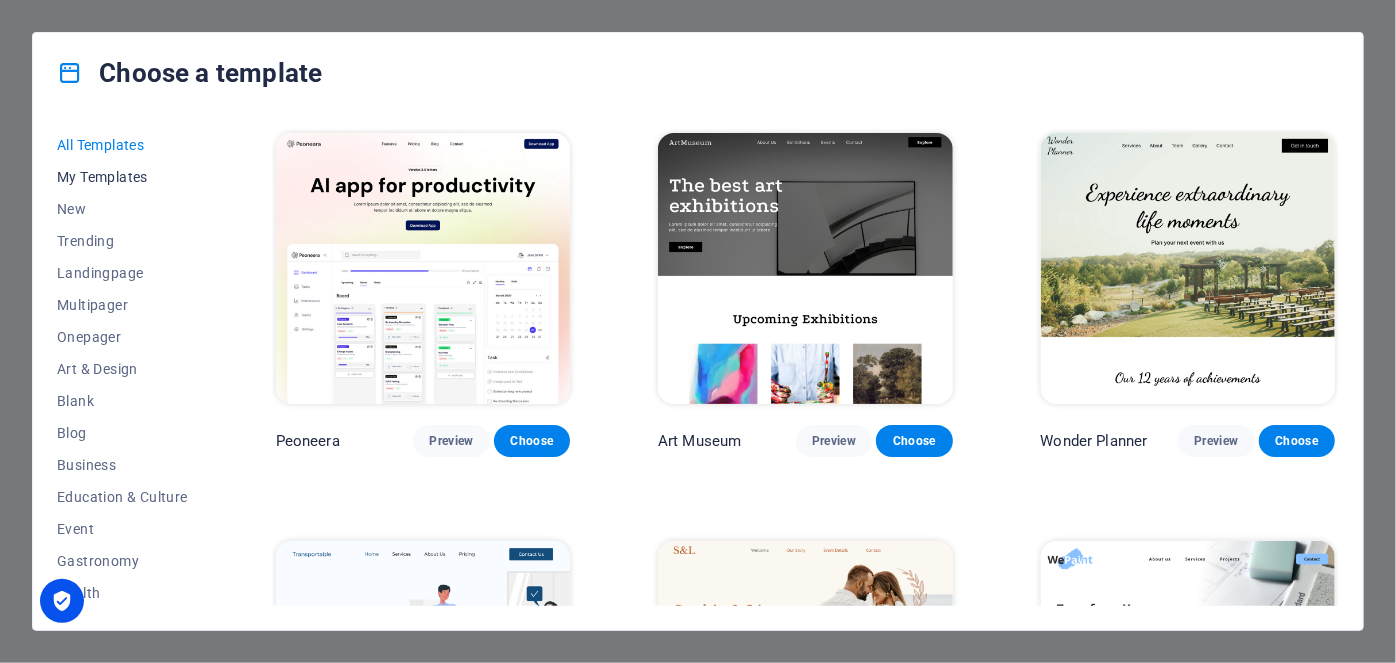 click on "My Templates" at bounding box center (122, 177) 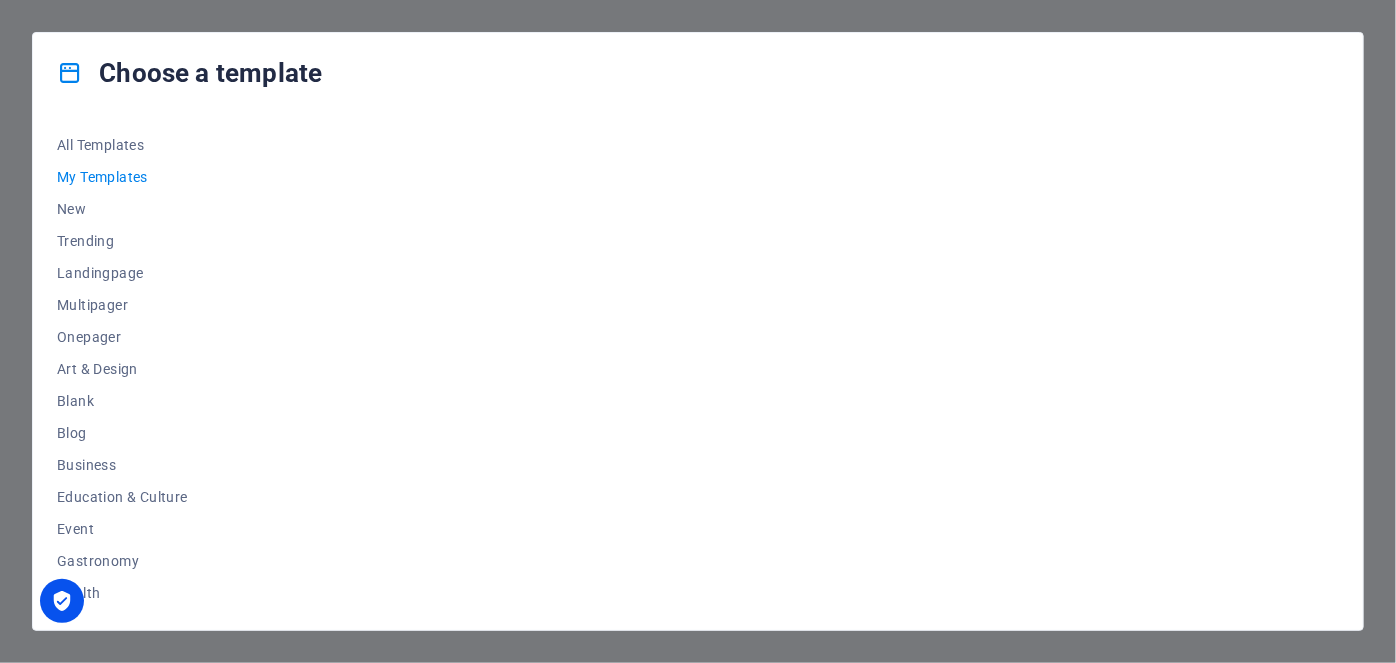 click on "Choose a template All Templates My Templates New Trending Landingpage Multipager Onepager Art & Design Blank Blog Business Education & Culture Event Gastronomy Health IT & Media Legal & Finance Non-Profit Performance Portfolio Services Sports & Beauty Trades Travel Wireframe" at bounding box center (698, 331) 